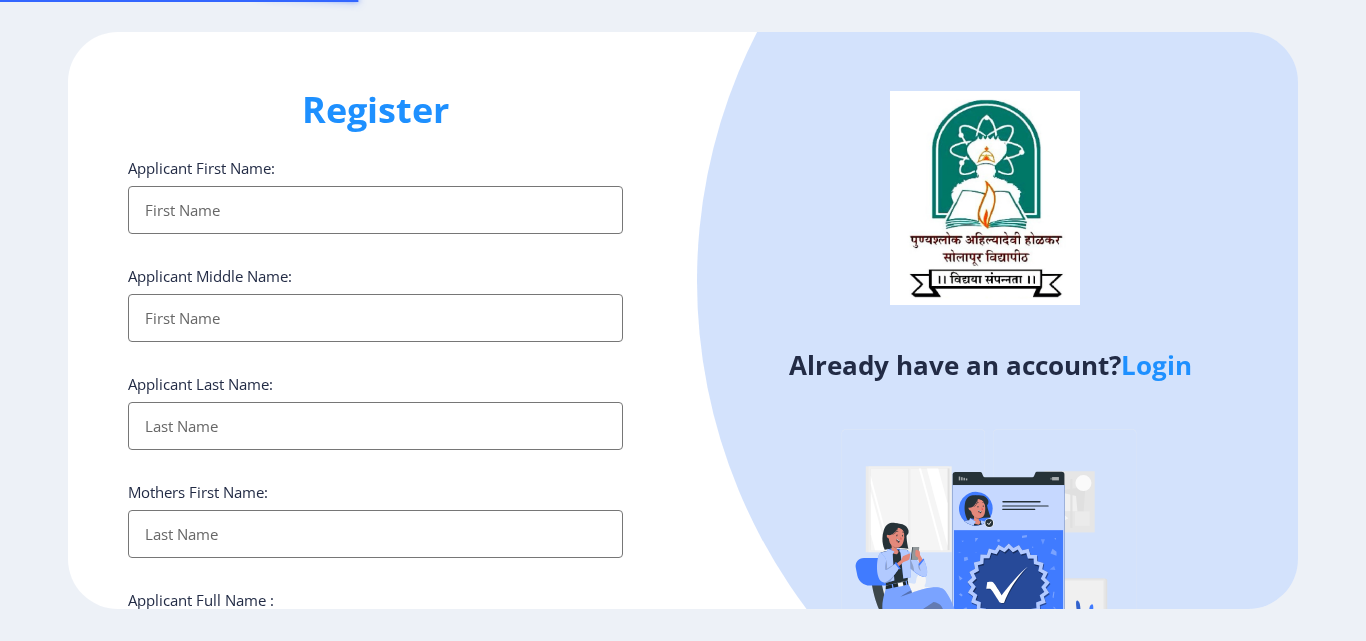 select 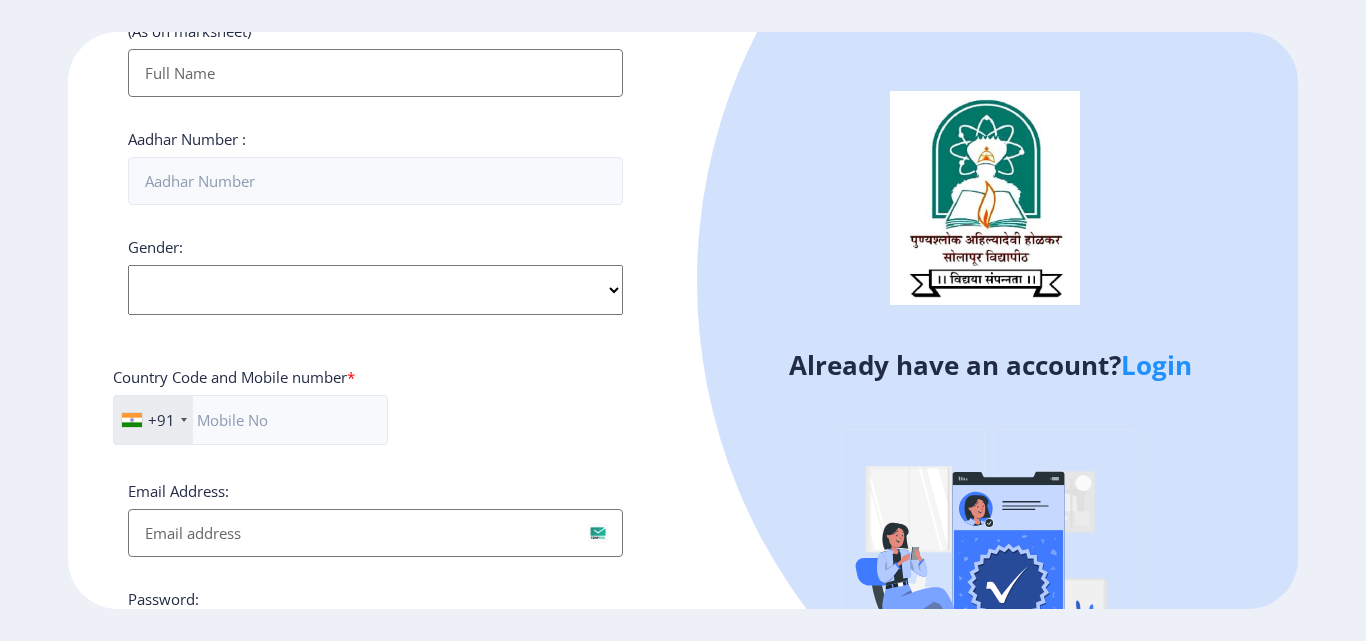 scroll, scrollTop: 815, scrollLeft: 0, axis: vertical 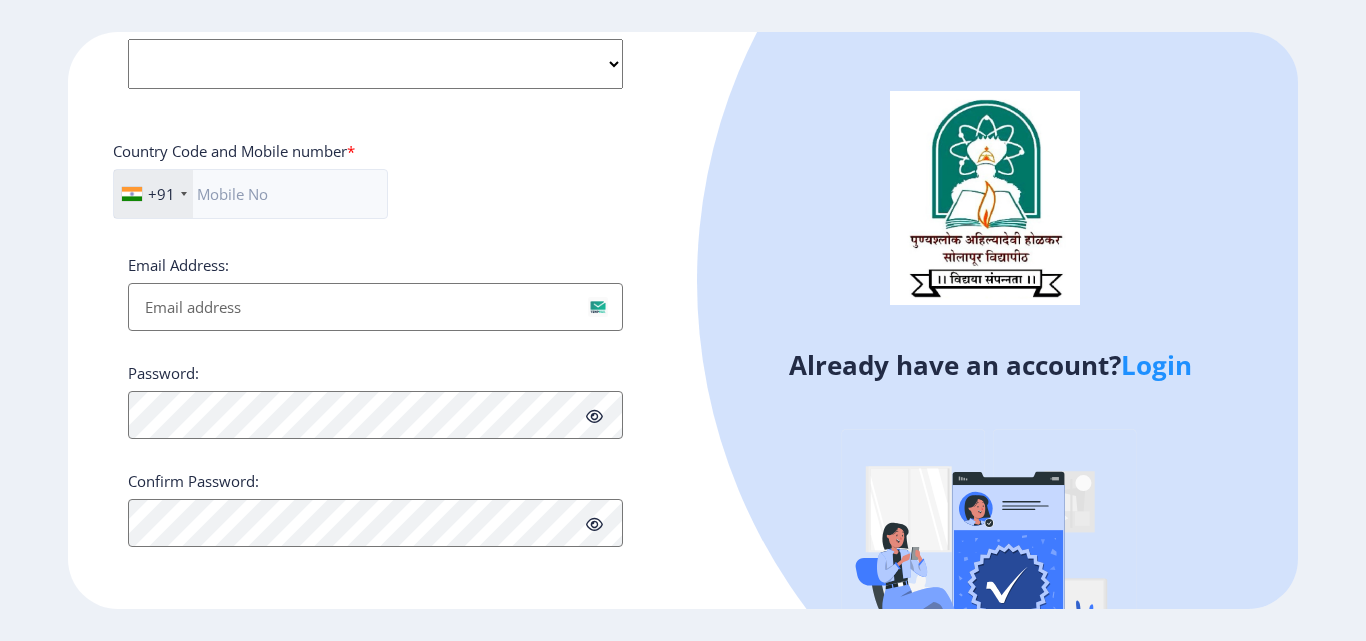 click on "Login" 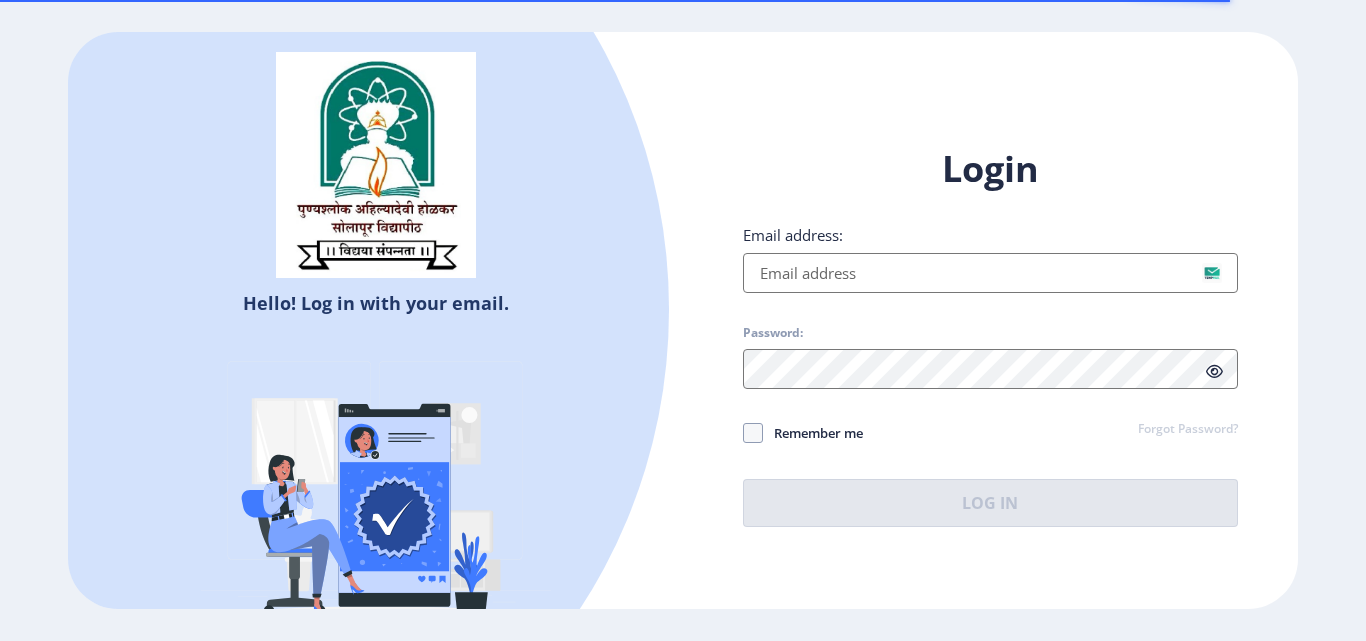 click on "Email address:" at bounding box center [990, 273] 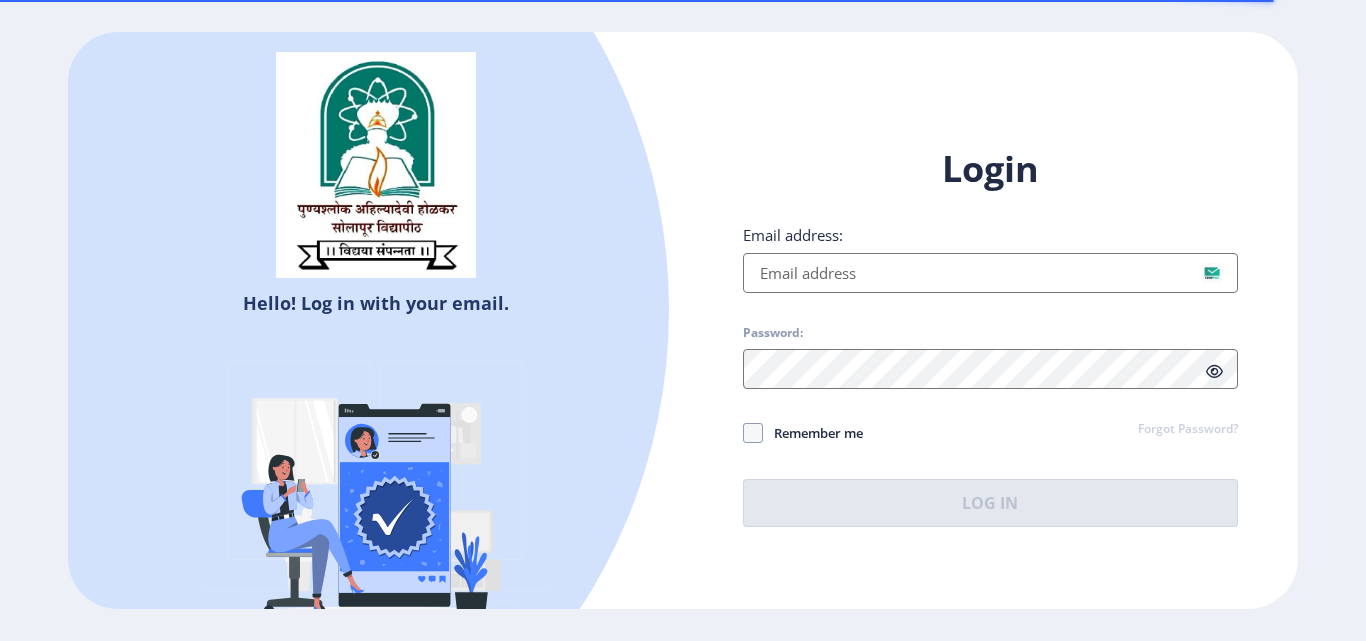 type on "rsvasekar@[EXAMPLE.COM]" 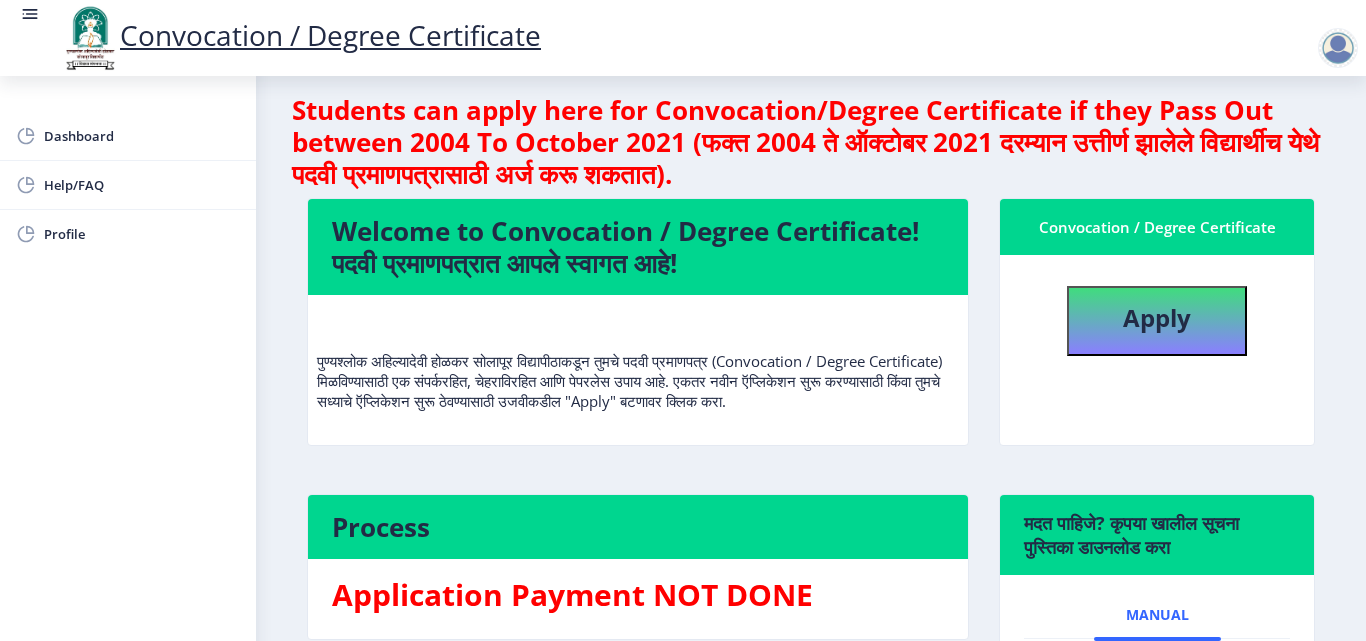 scroll, scrollTop: 0, scrollLeft: 0, axis: both 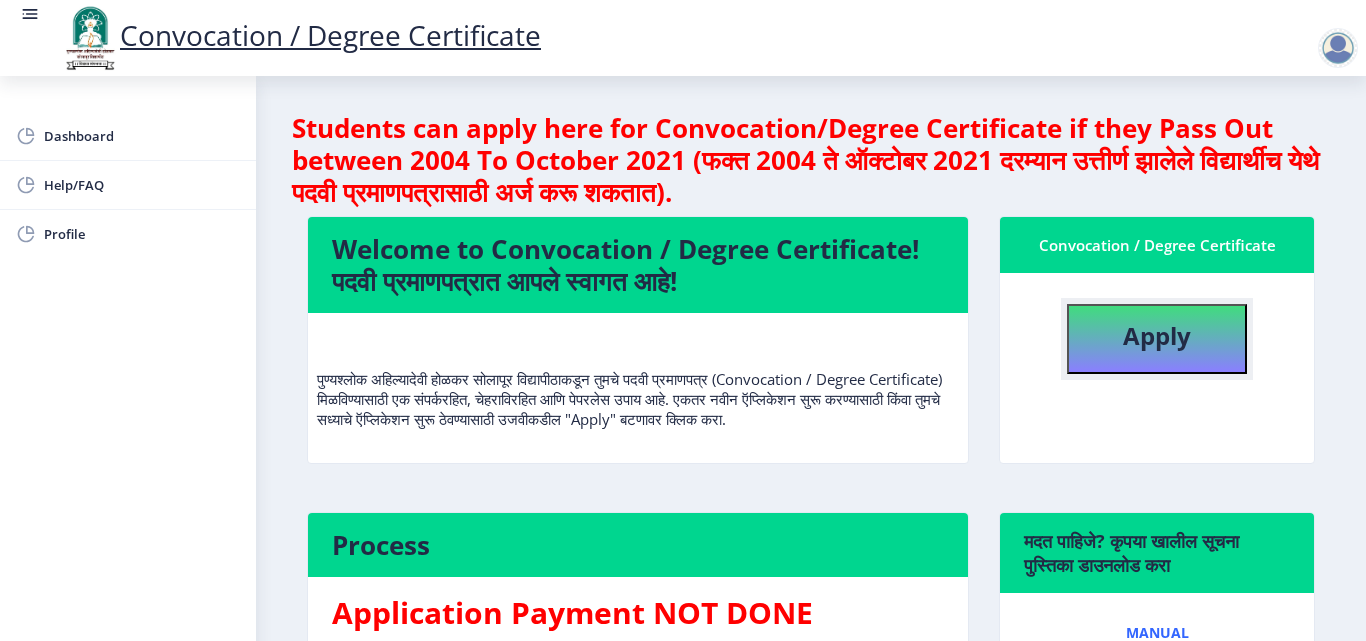 click on "Apply" 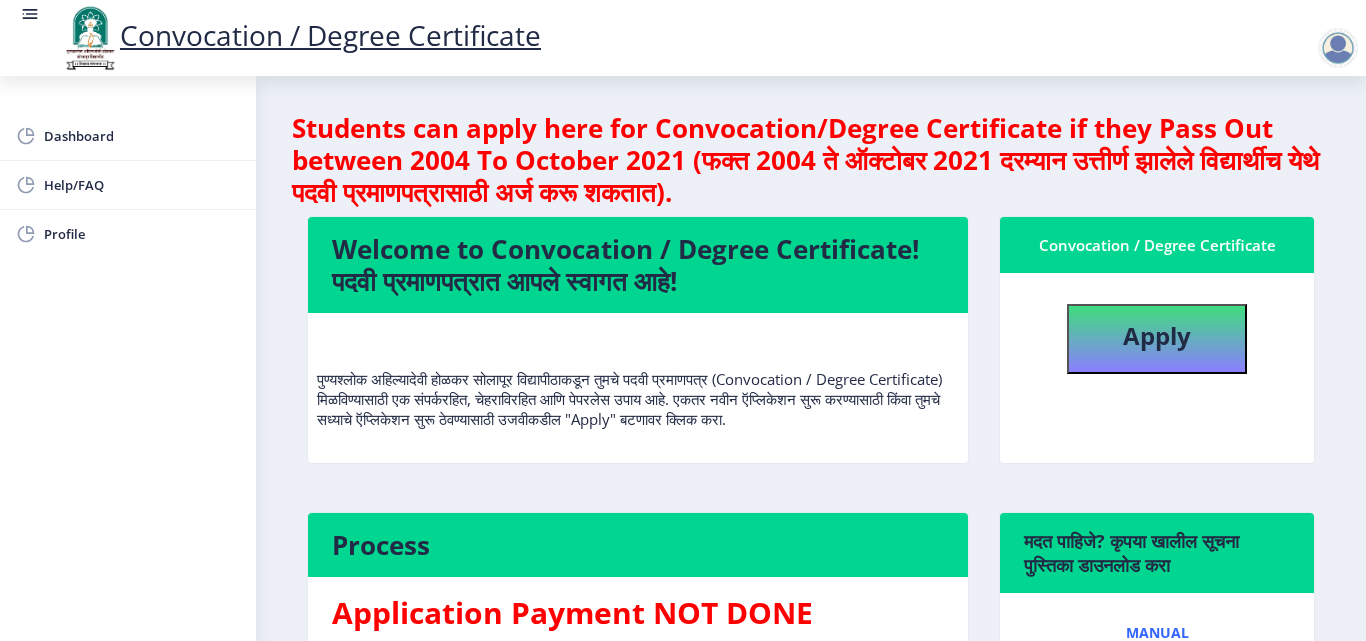 select 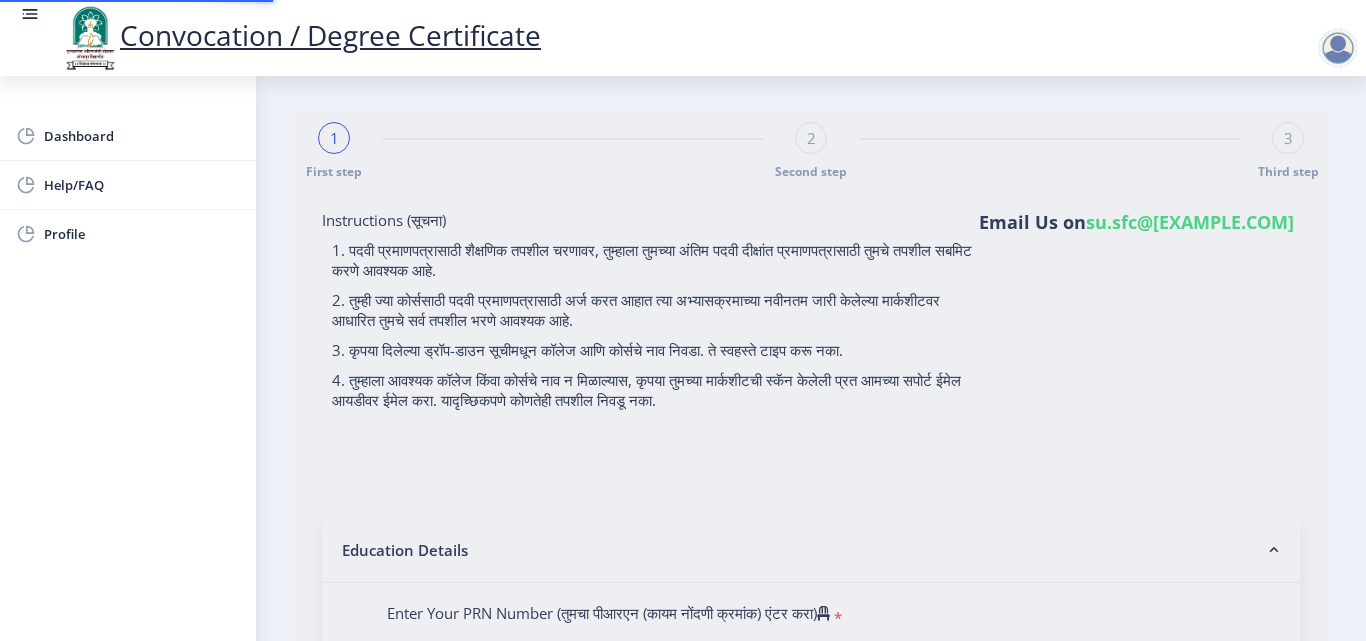 type on "[NUMBER]" 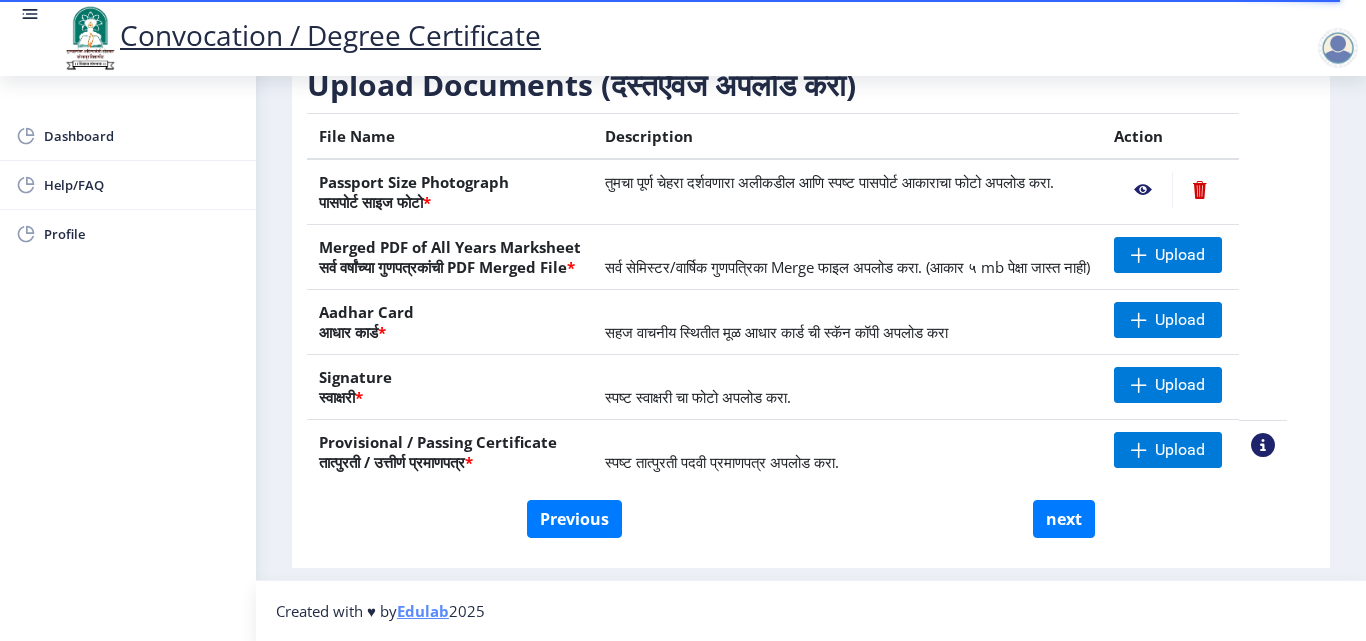 scroll, scrollTop: 363, scrollLeft: 0, axis: vertical 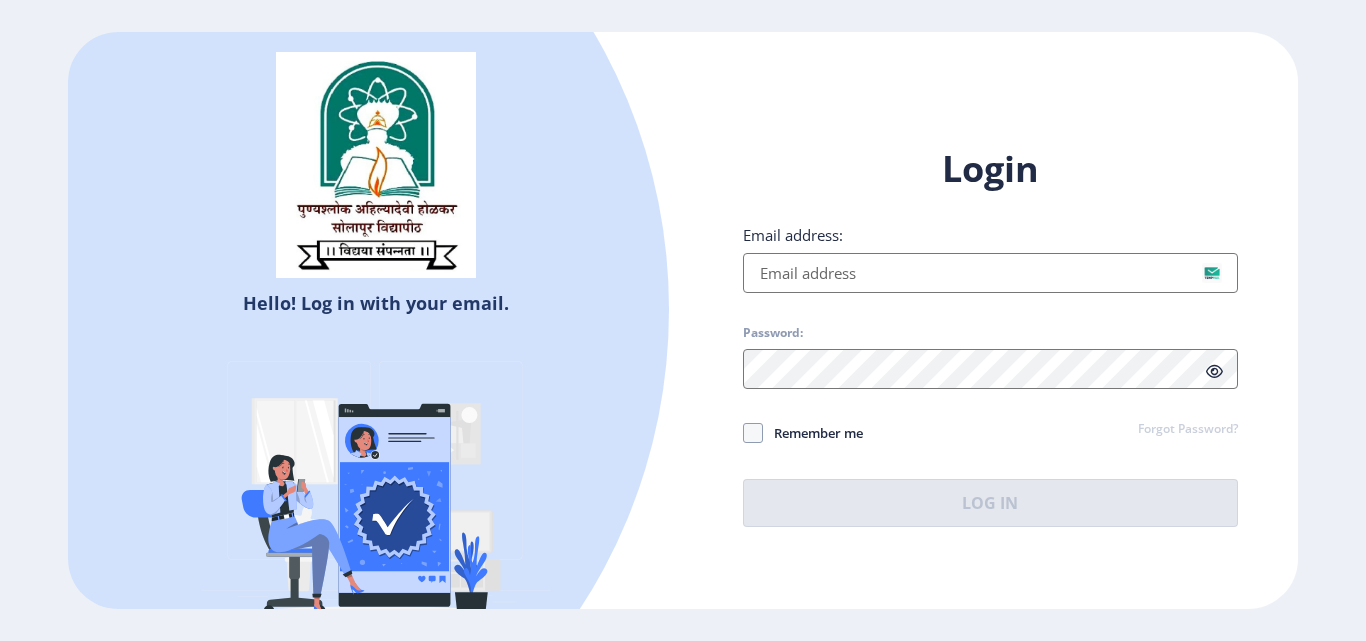 click on "Email address:" at bounding box center (990, 273) 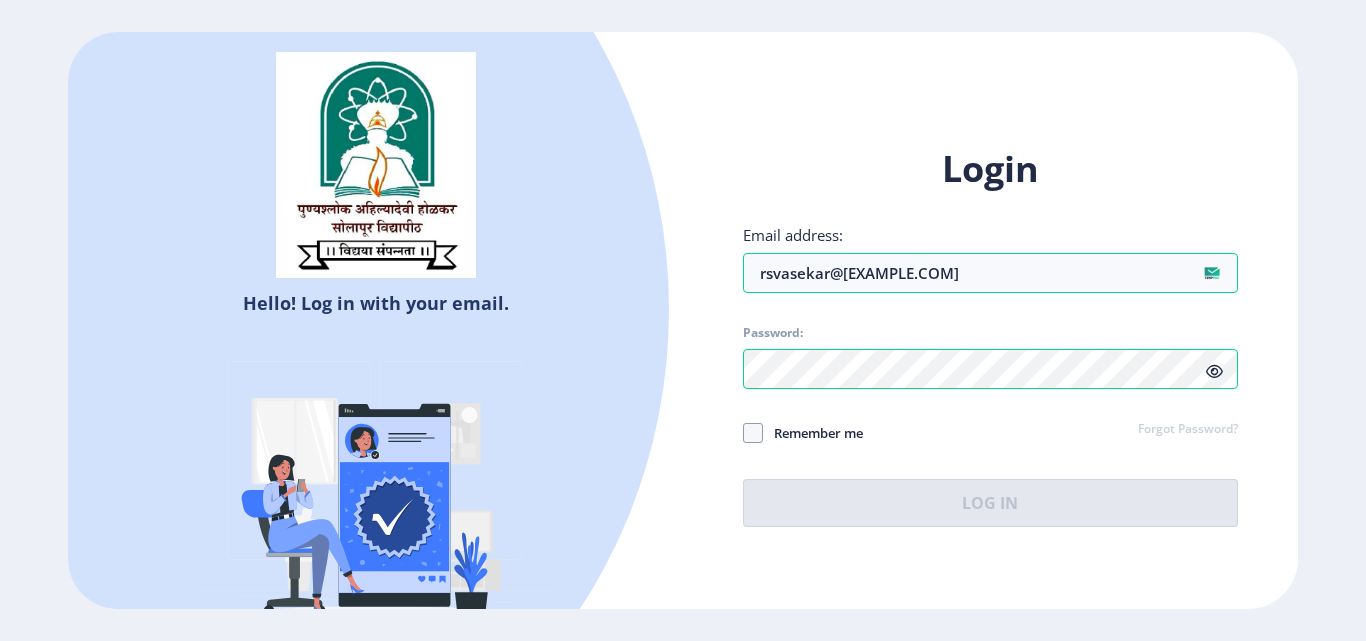 click on "Remember me" 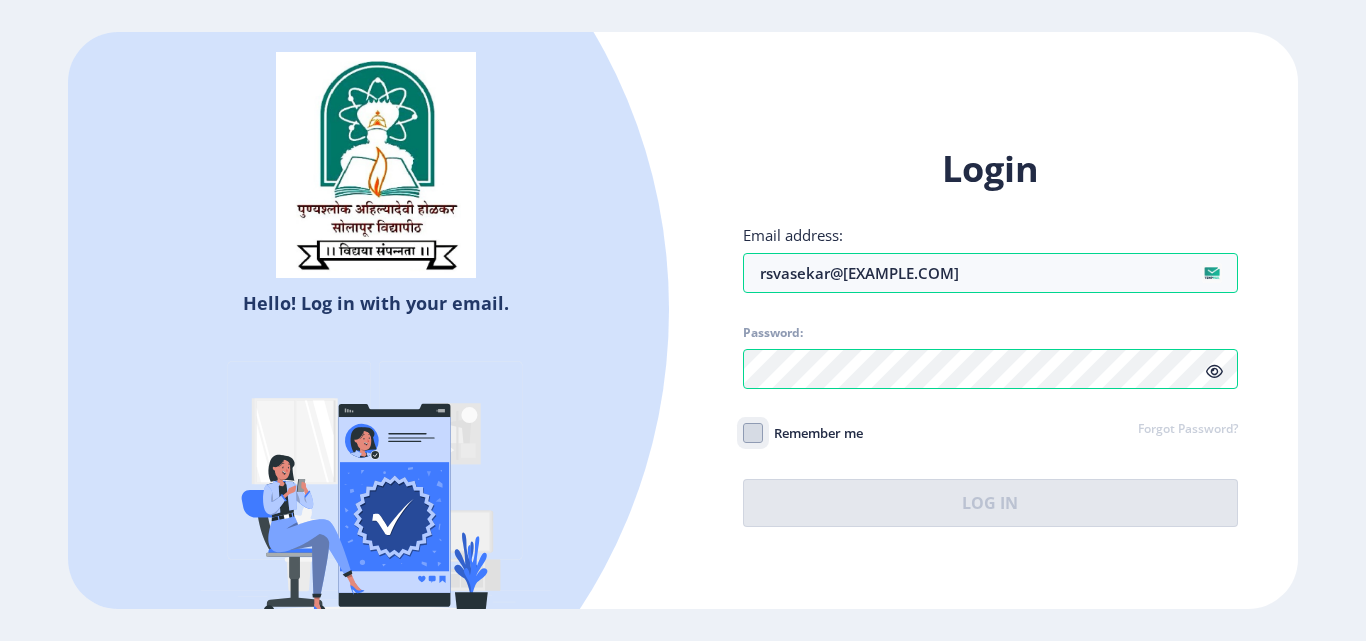 click on "Remember me" 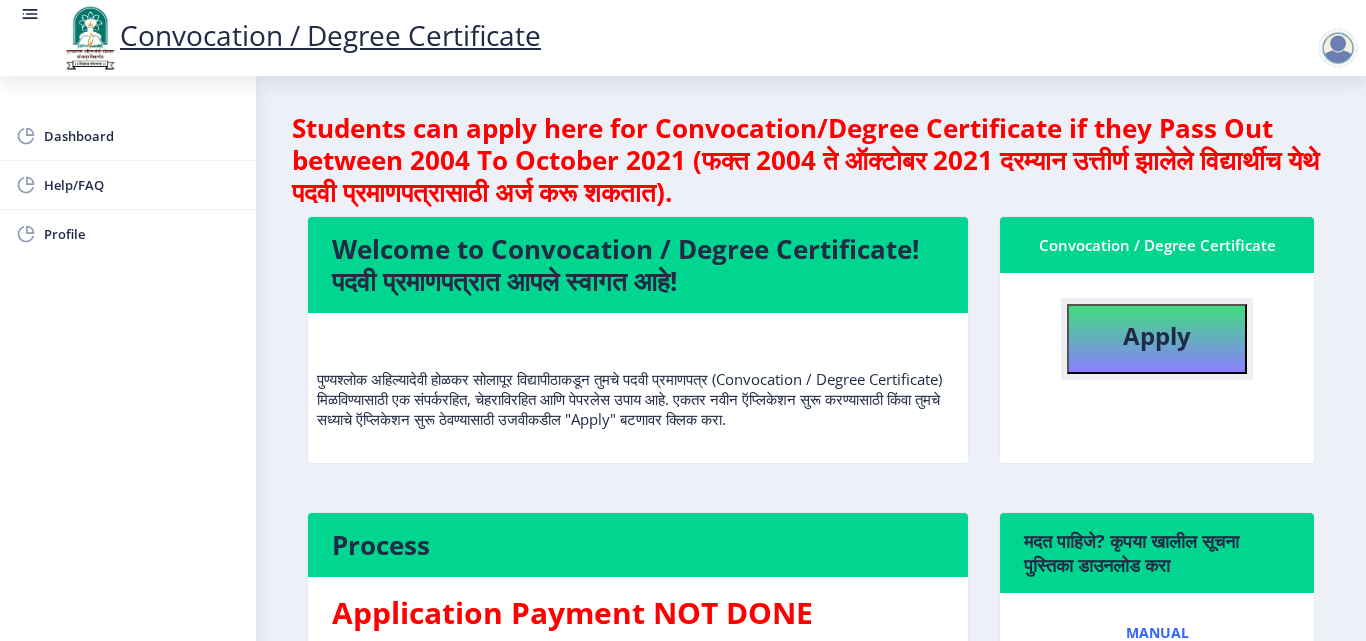 click on "Apply" 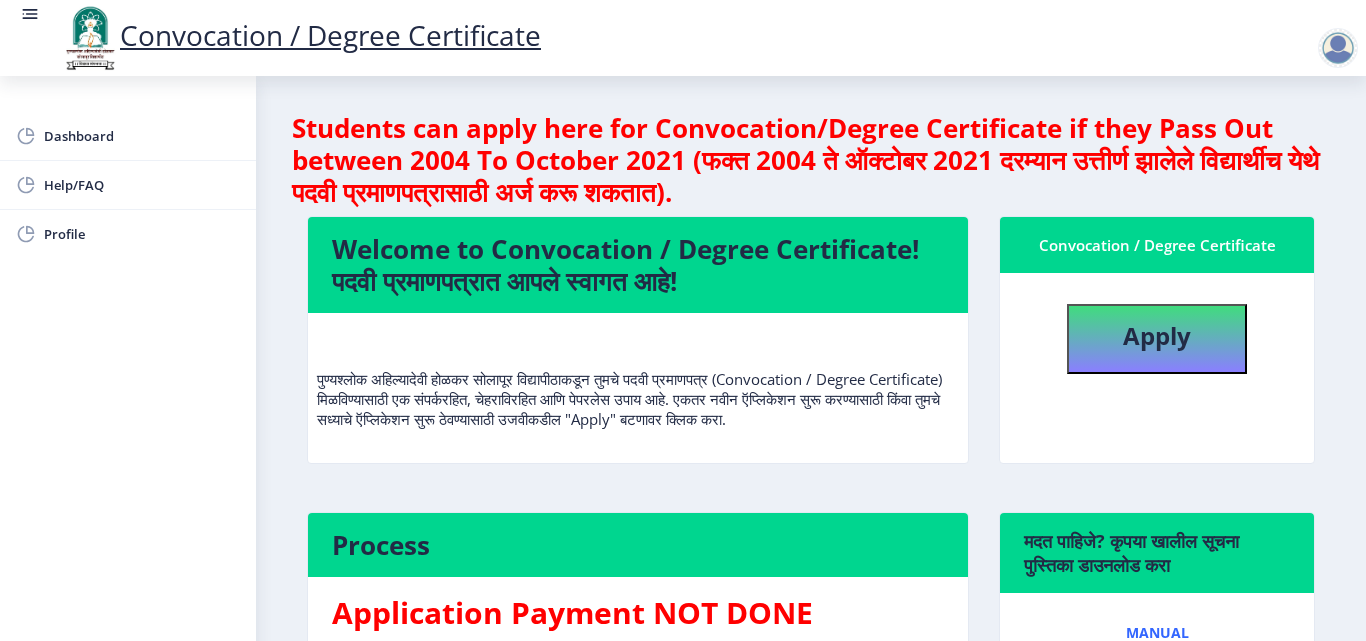 select 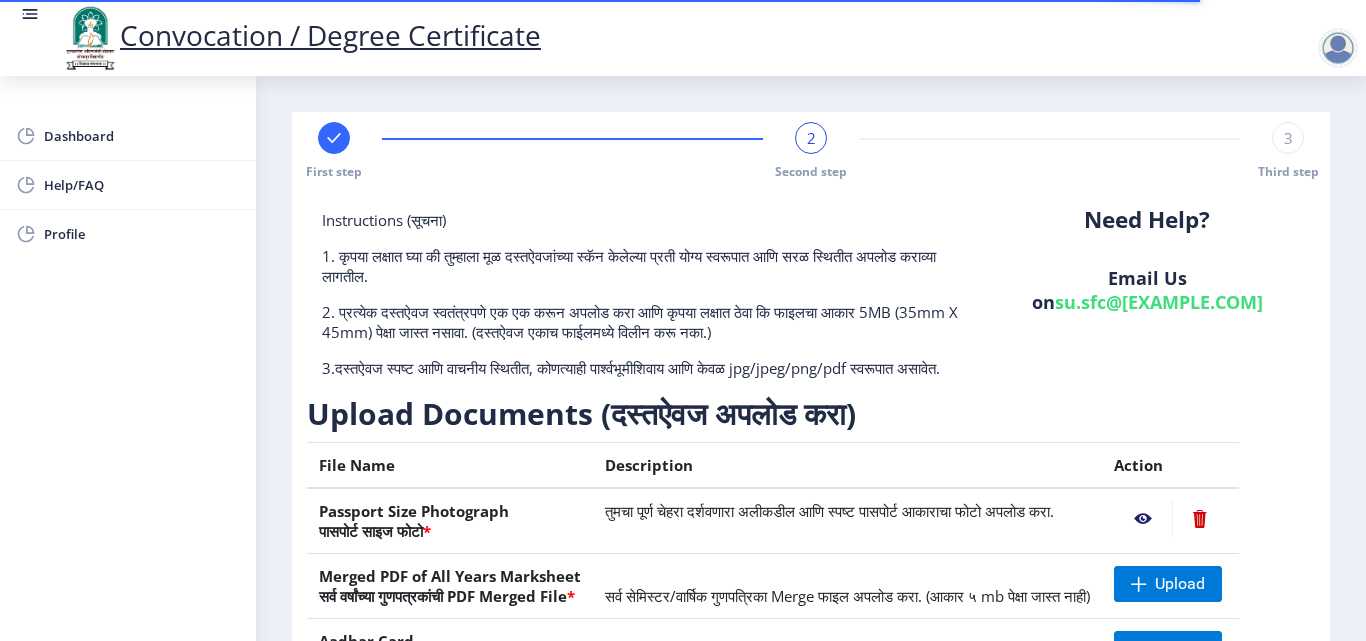 scroll, scrollTop: 300, scrollLeft: 0, axis: vertical 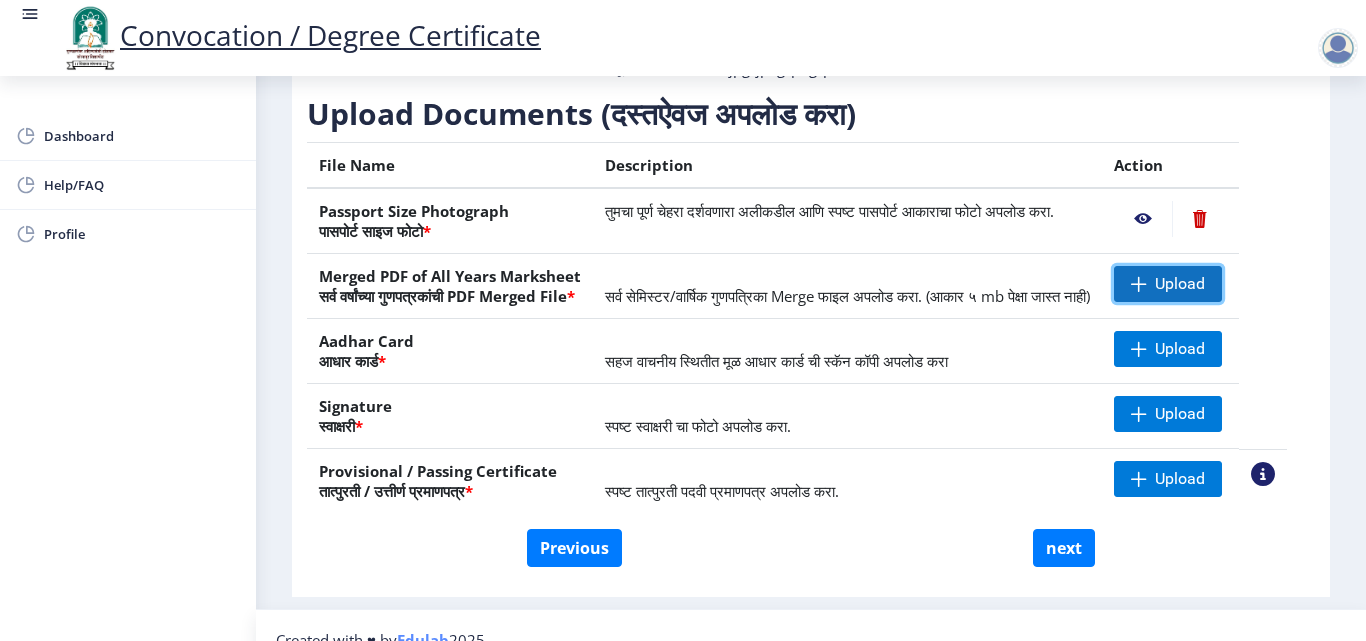 click 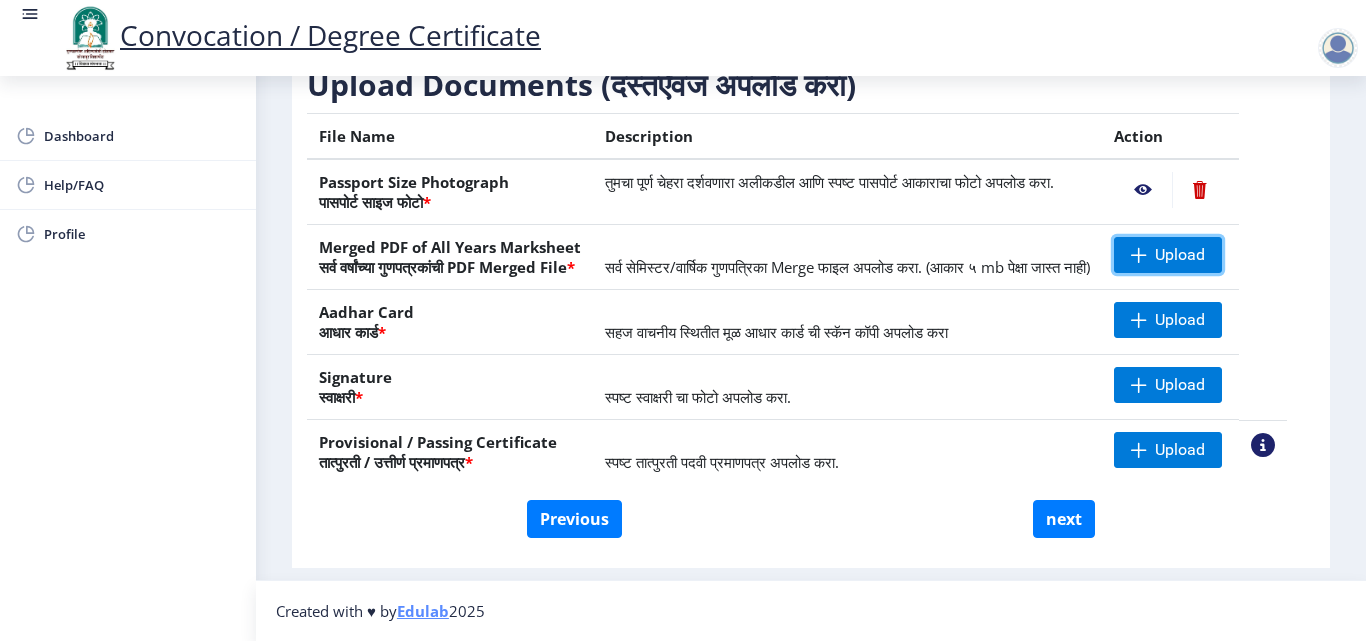 scroll, scrollTop: 369, scrollLeft: 0, axis: vertical 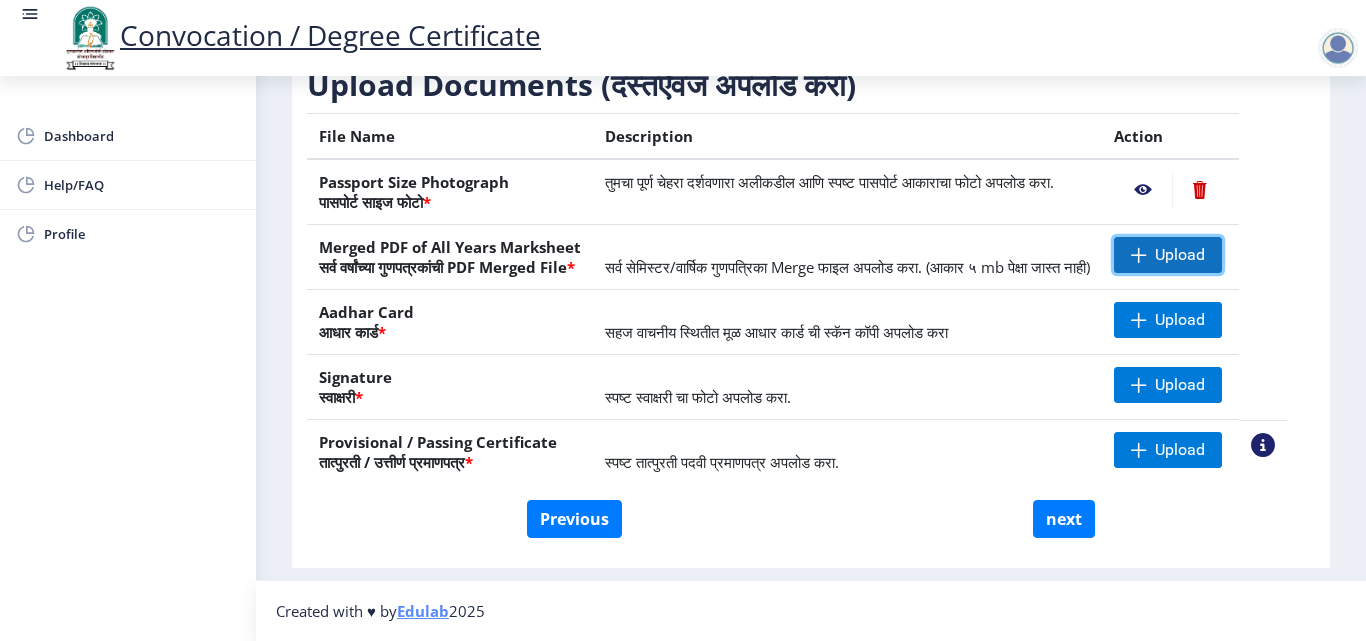 click on "Upload" 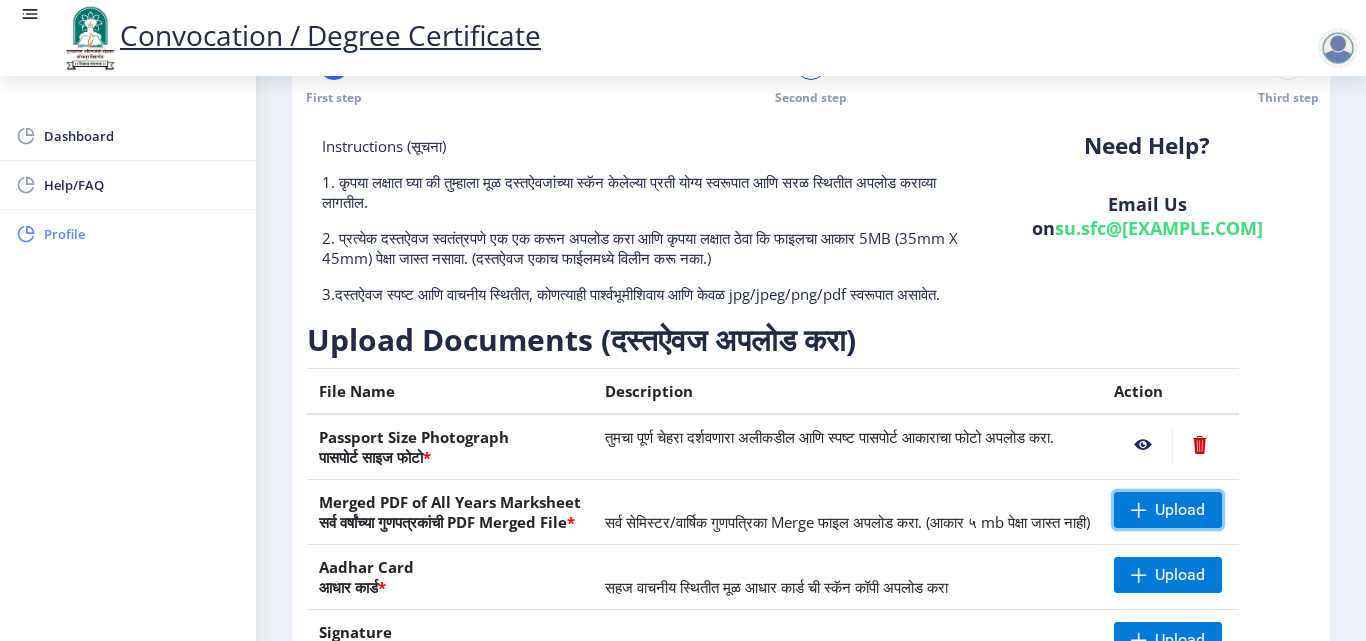 scroll, scrollTop: 69, scrollLeft: 0, axis: vertical 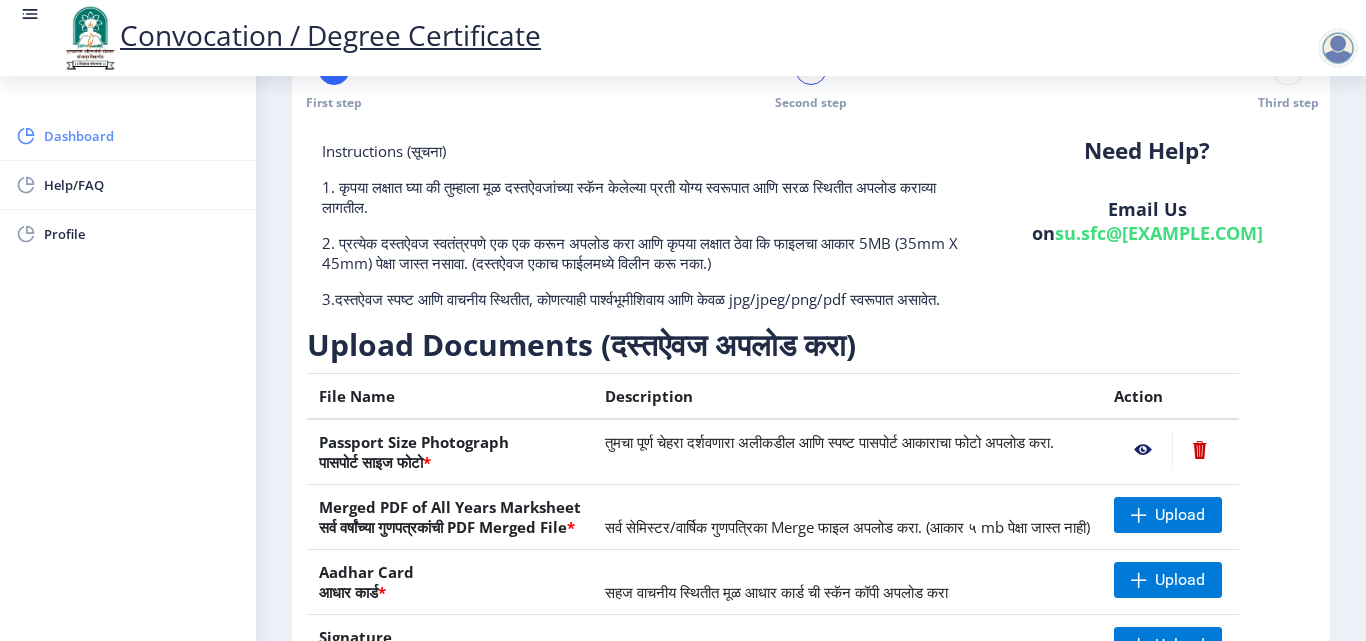 click on "Dashboard" 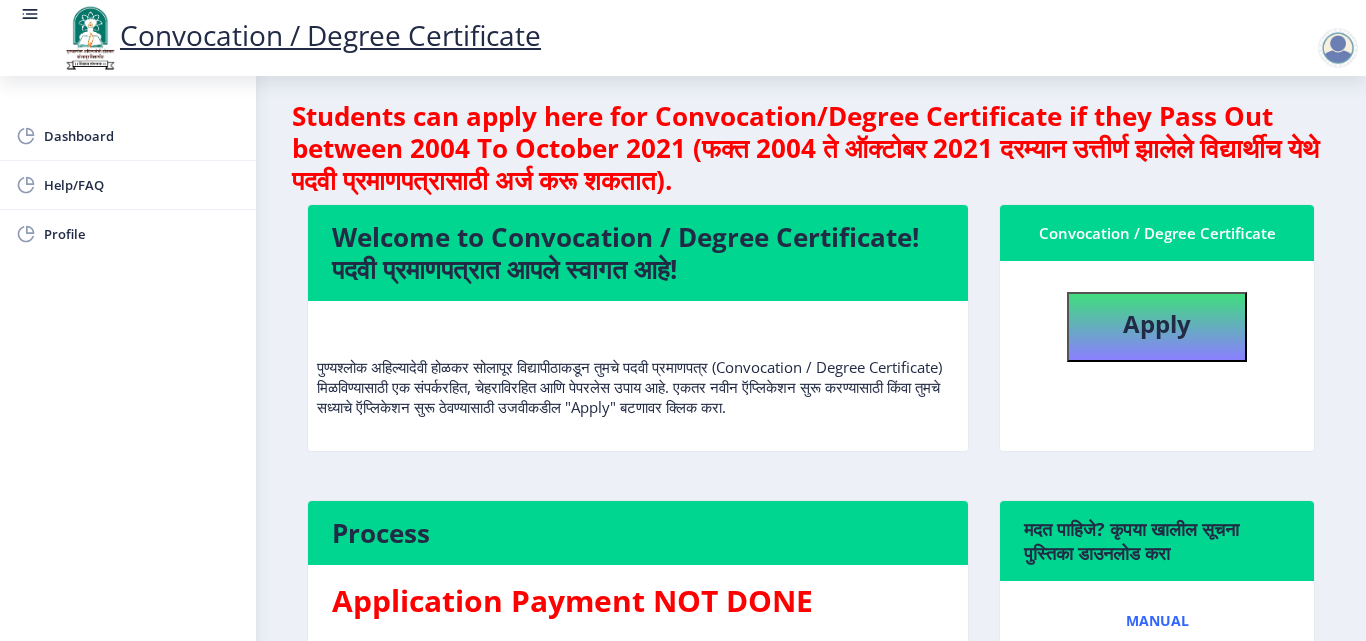 scroll, scrollTop: 0, scrollLeft: 0, axis: both 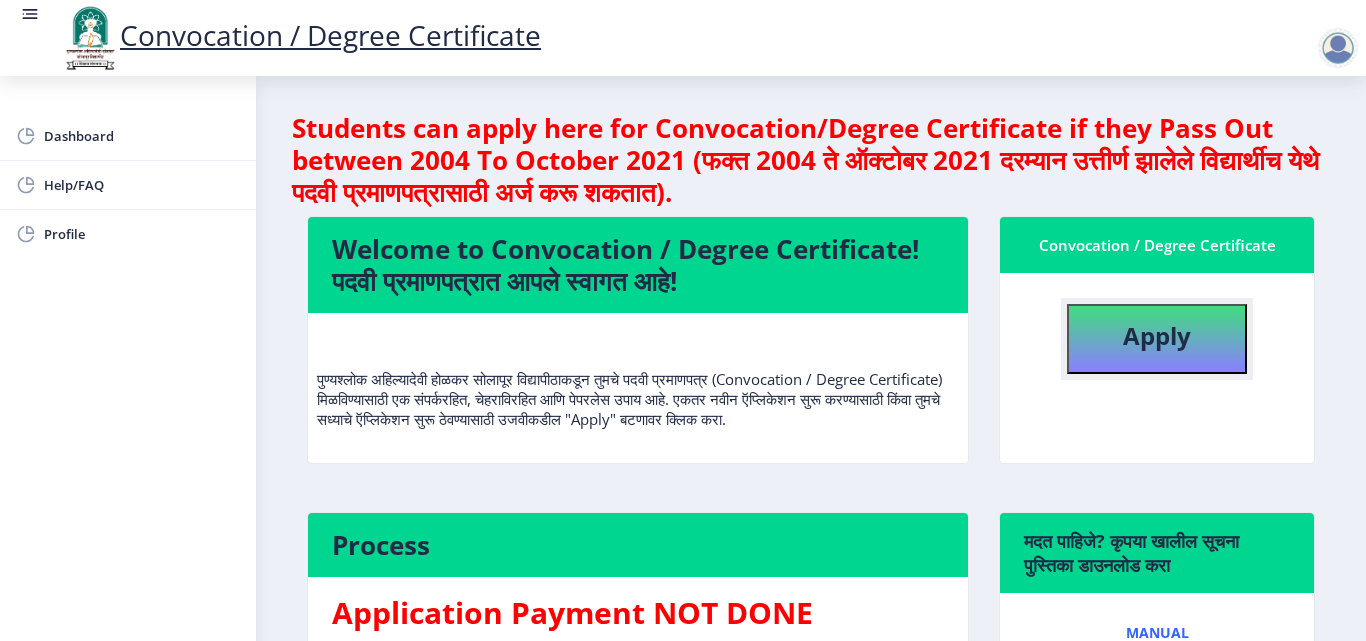click on "Apply" 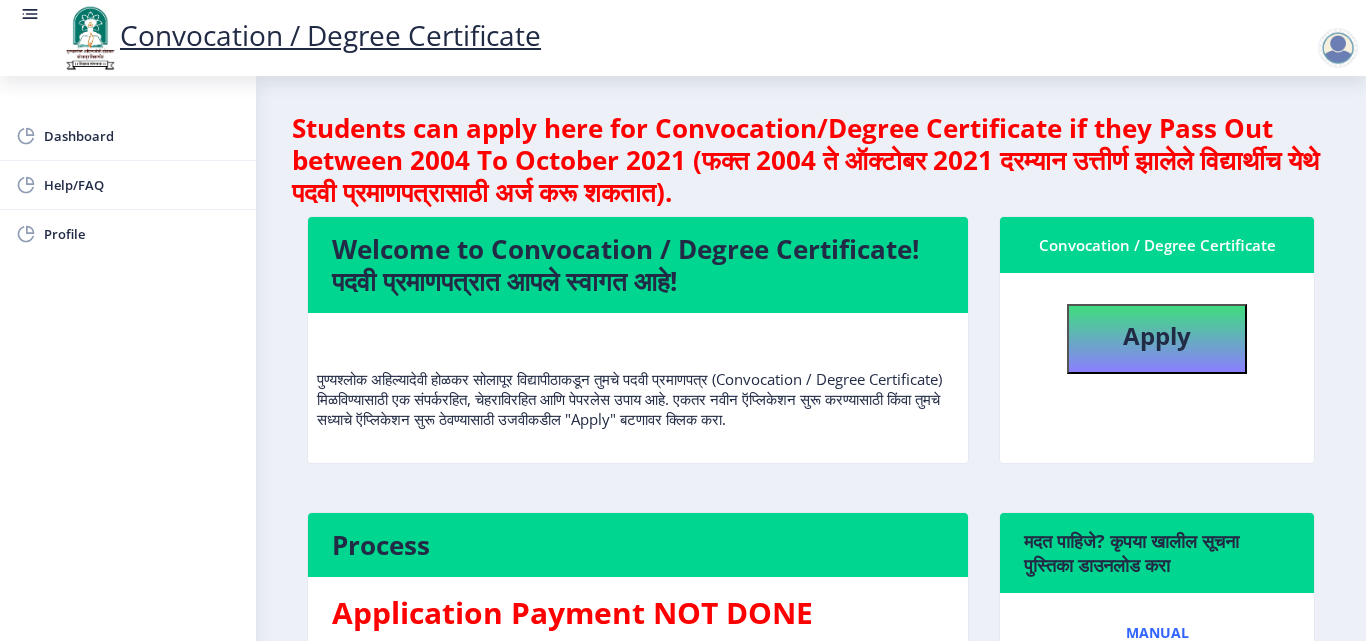 select 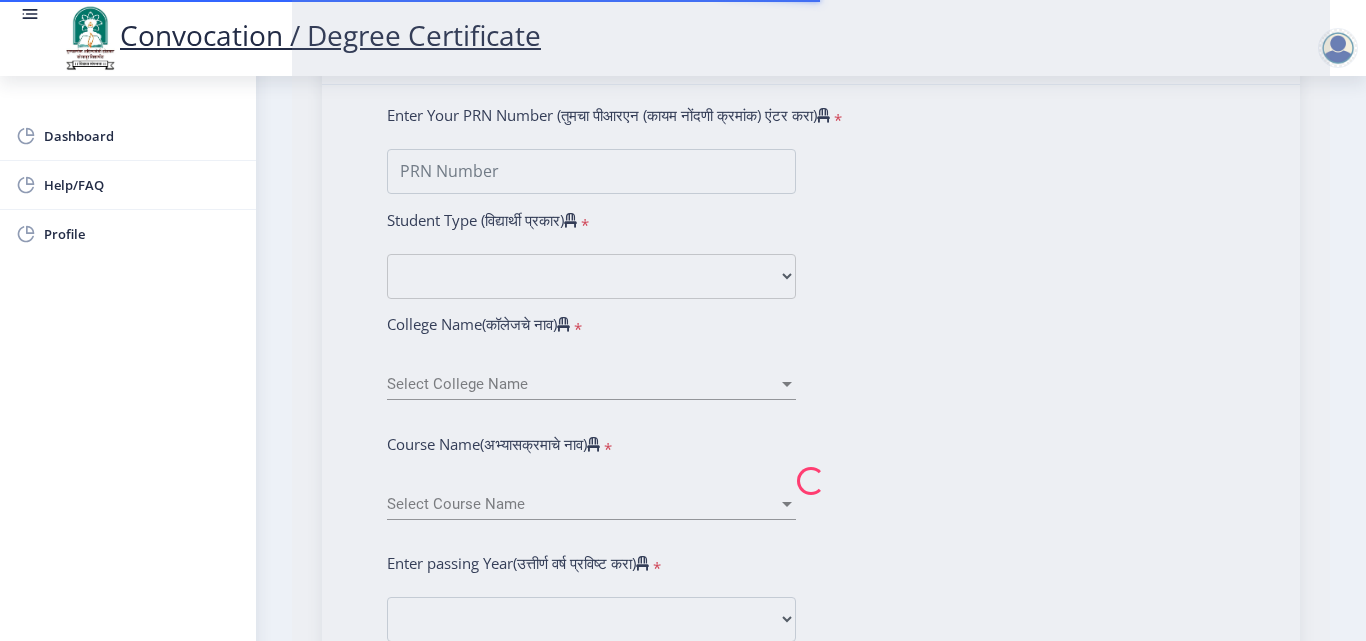 type on "[LAST] [FIRST] [LAST]" 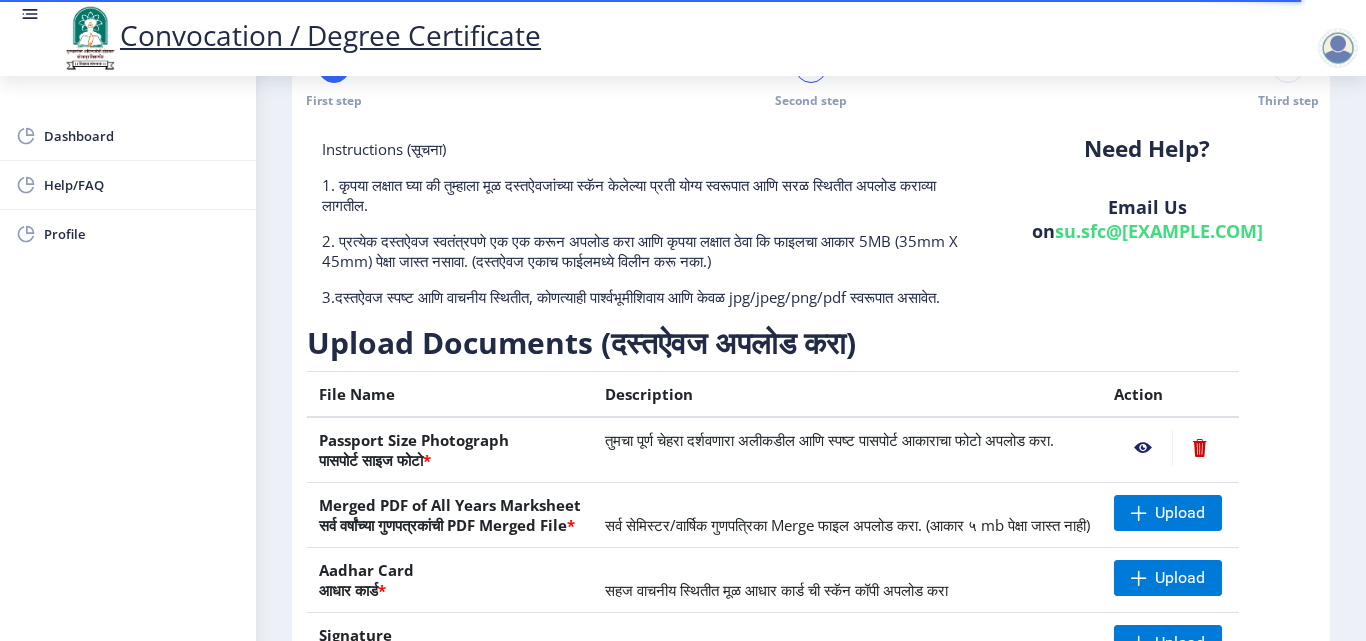 scroll, scrollTop: 100, scrollLeft: 0, axis: vertical 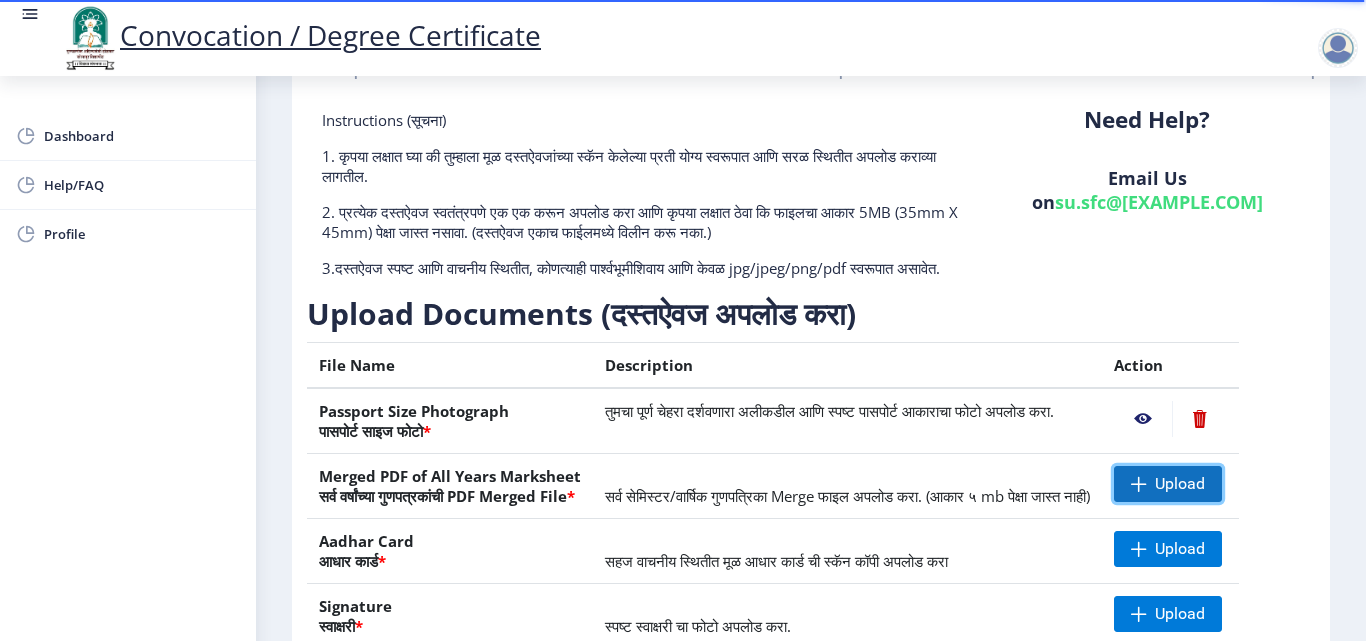 click on "Upload" 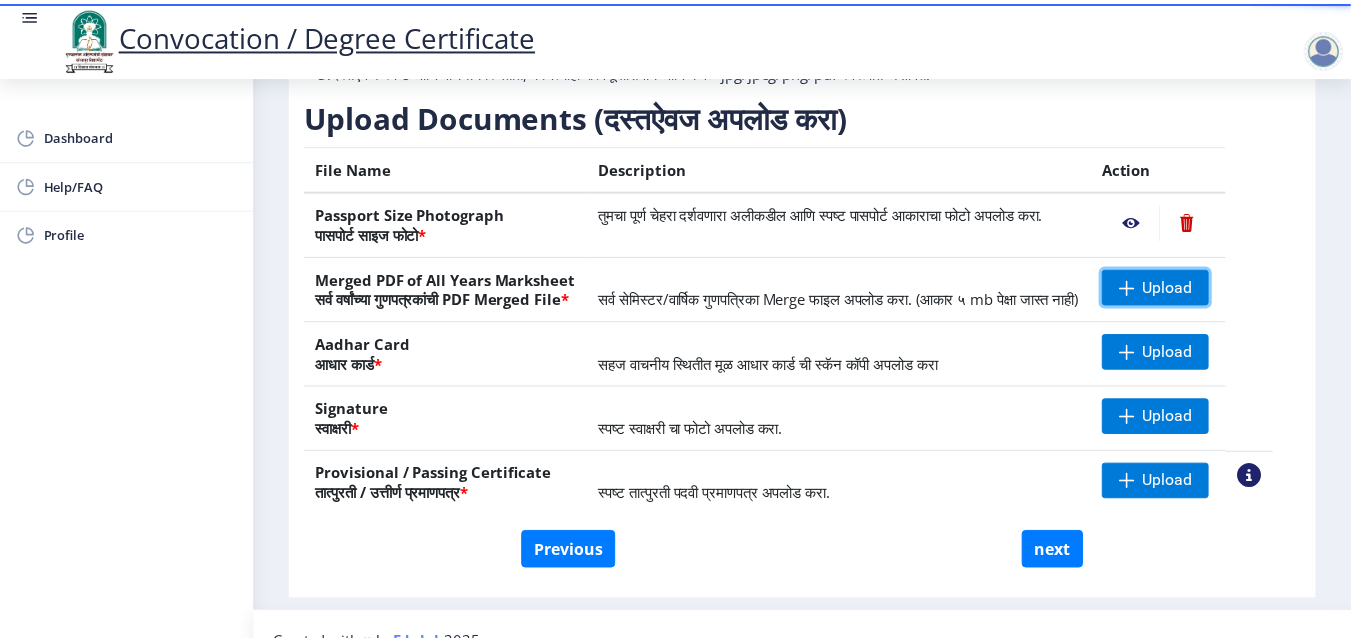 scroll, scrollTop: 300, scrollLeft: 0, axis: vertical 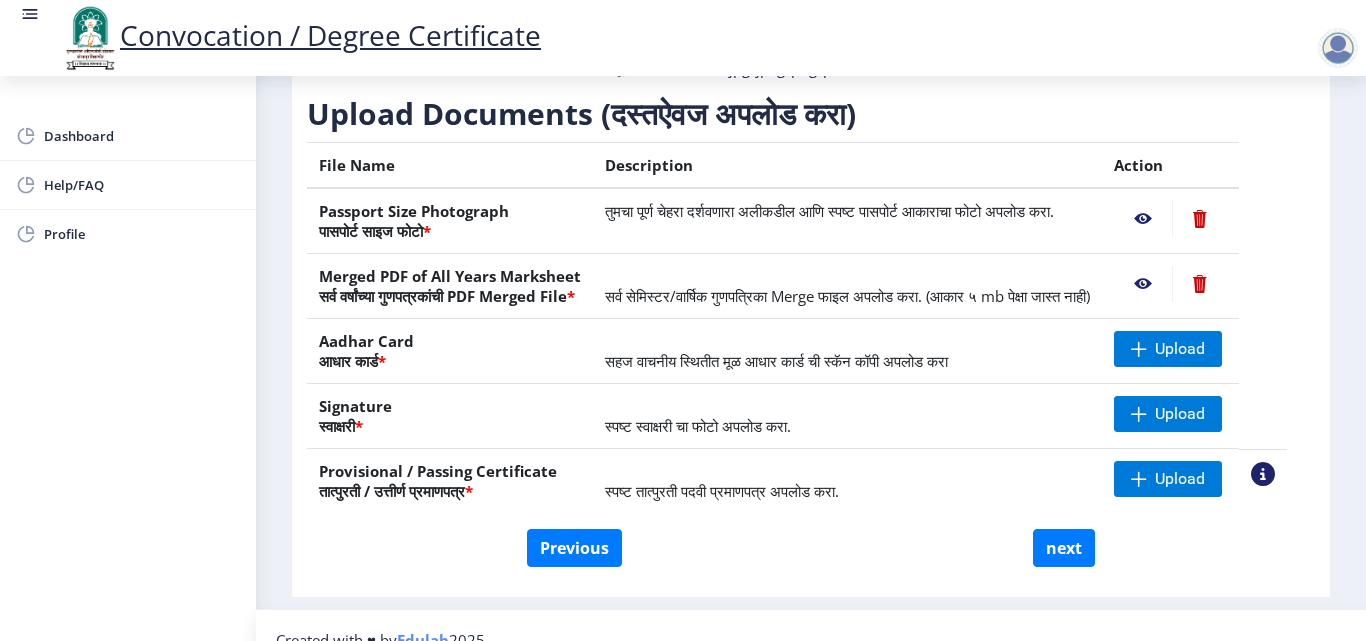 click 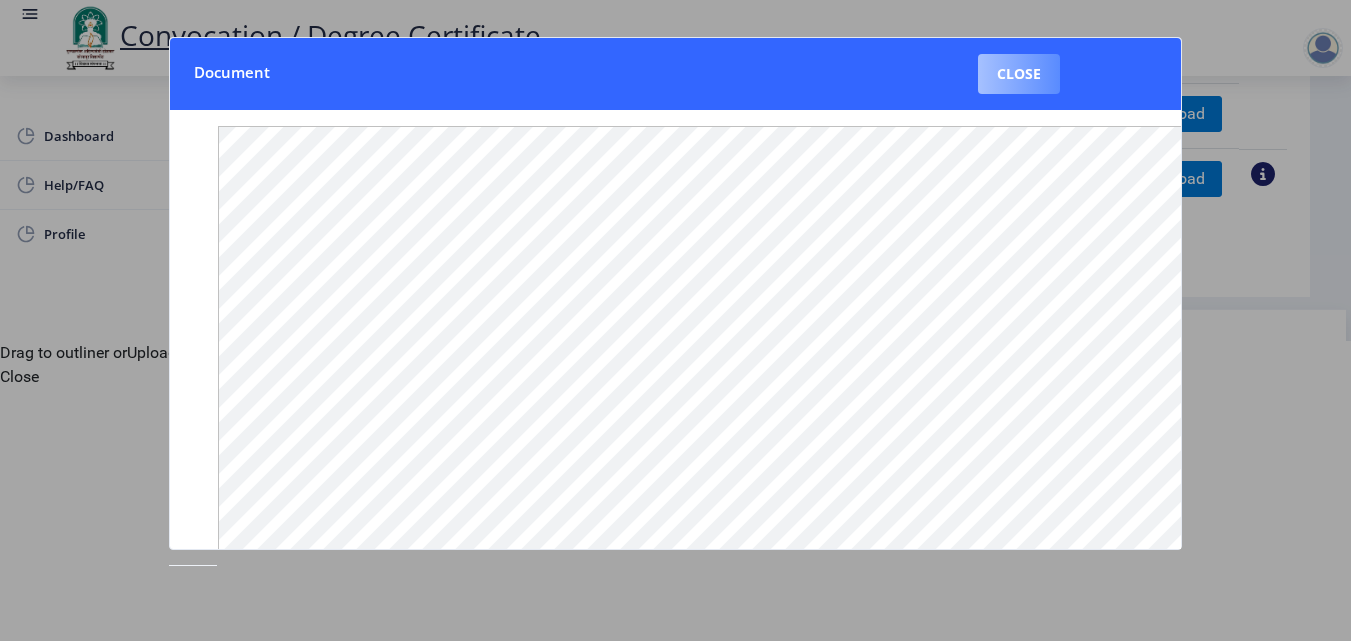 click on "Close" at bounding box center [1019, 74] 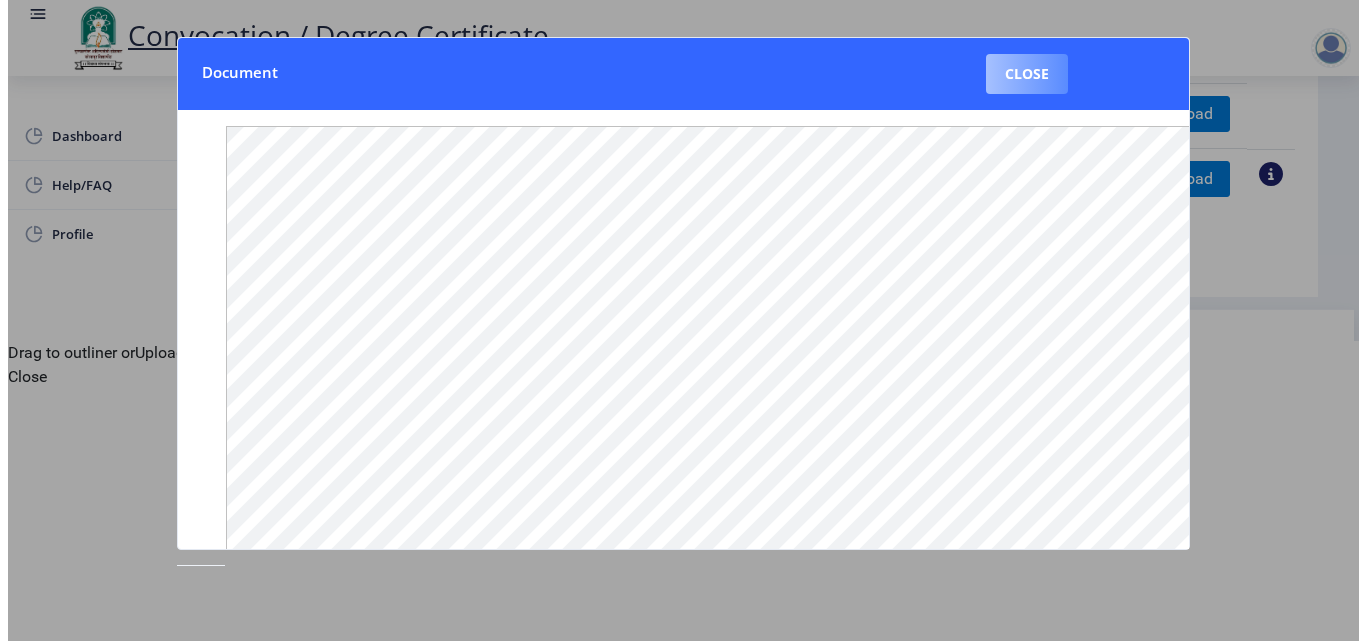 scroll, scrollTop: 173, scrollLeft: 0, axis: vertical 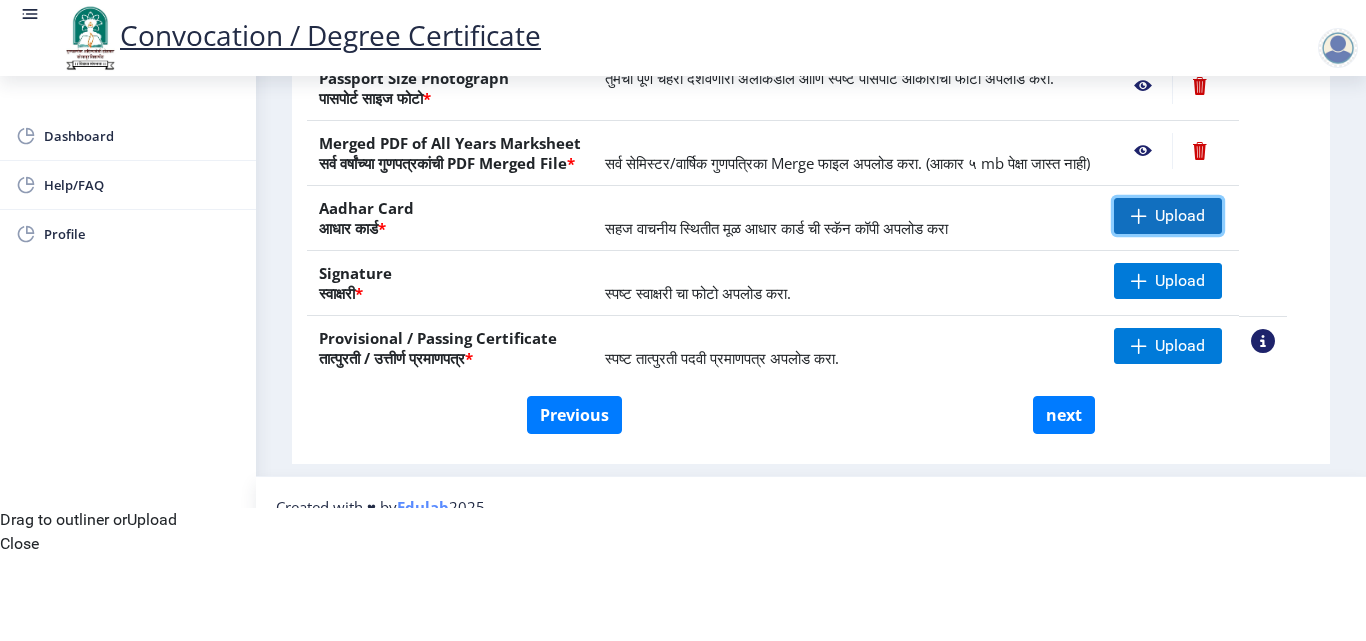 click on "Upload" 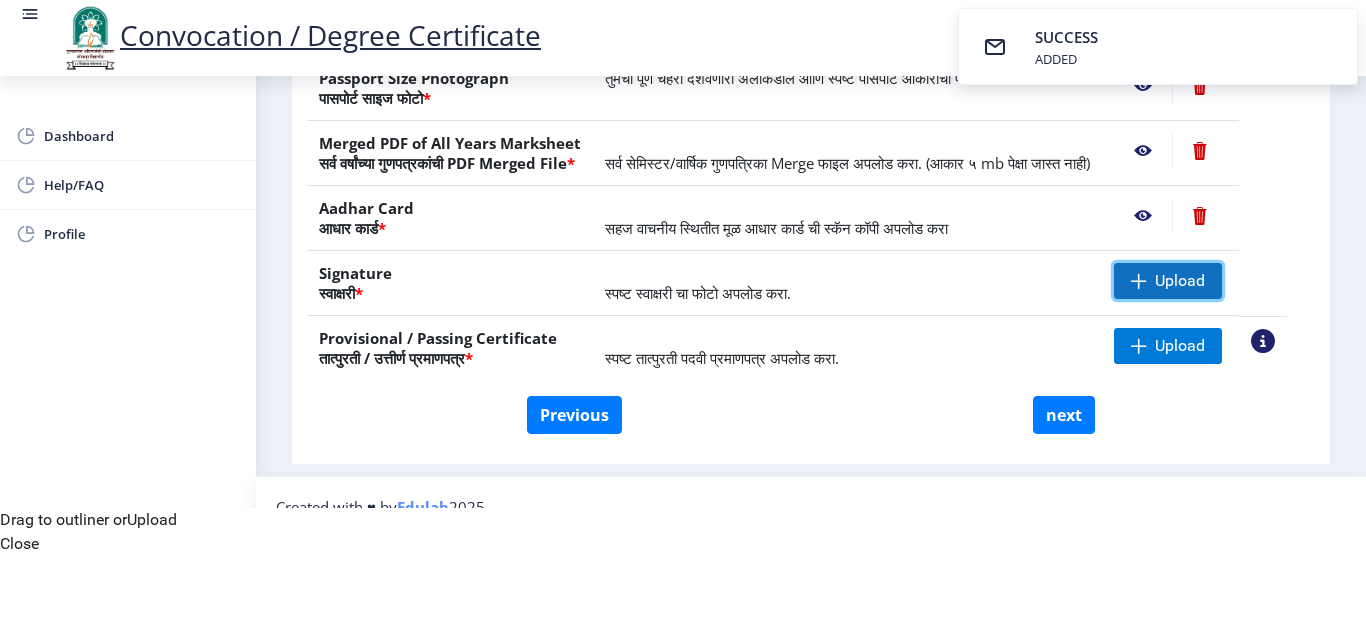 click 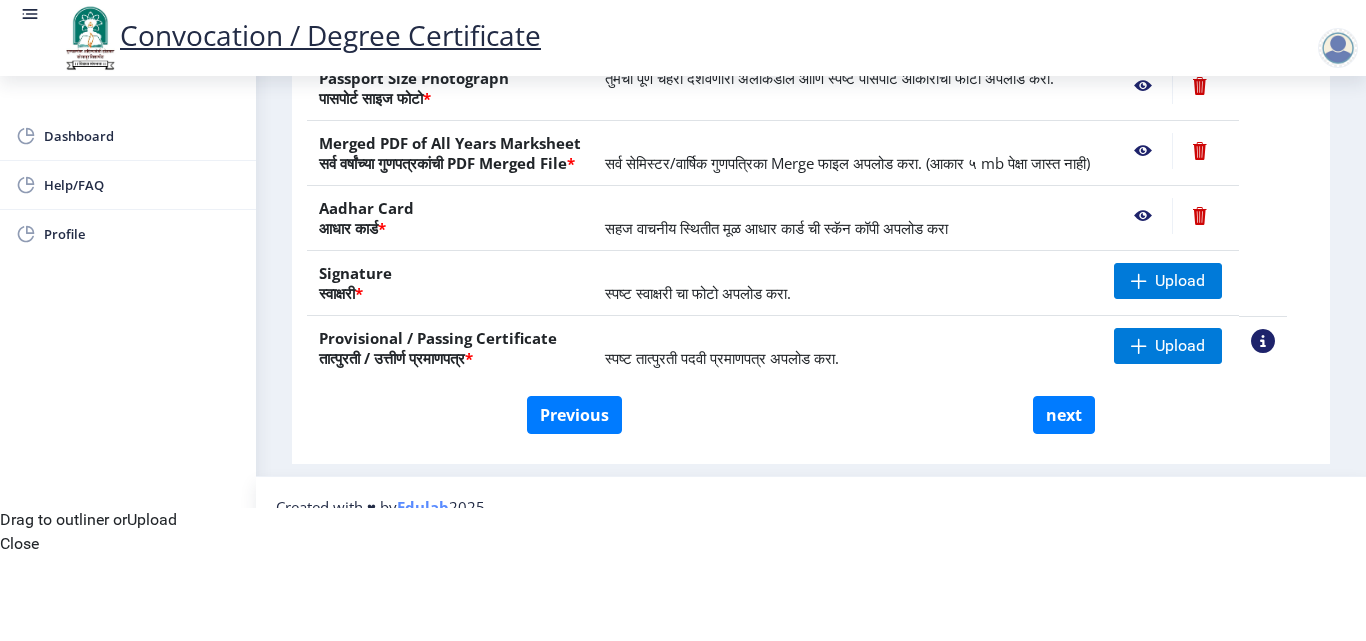 click 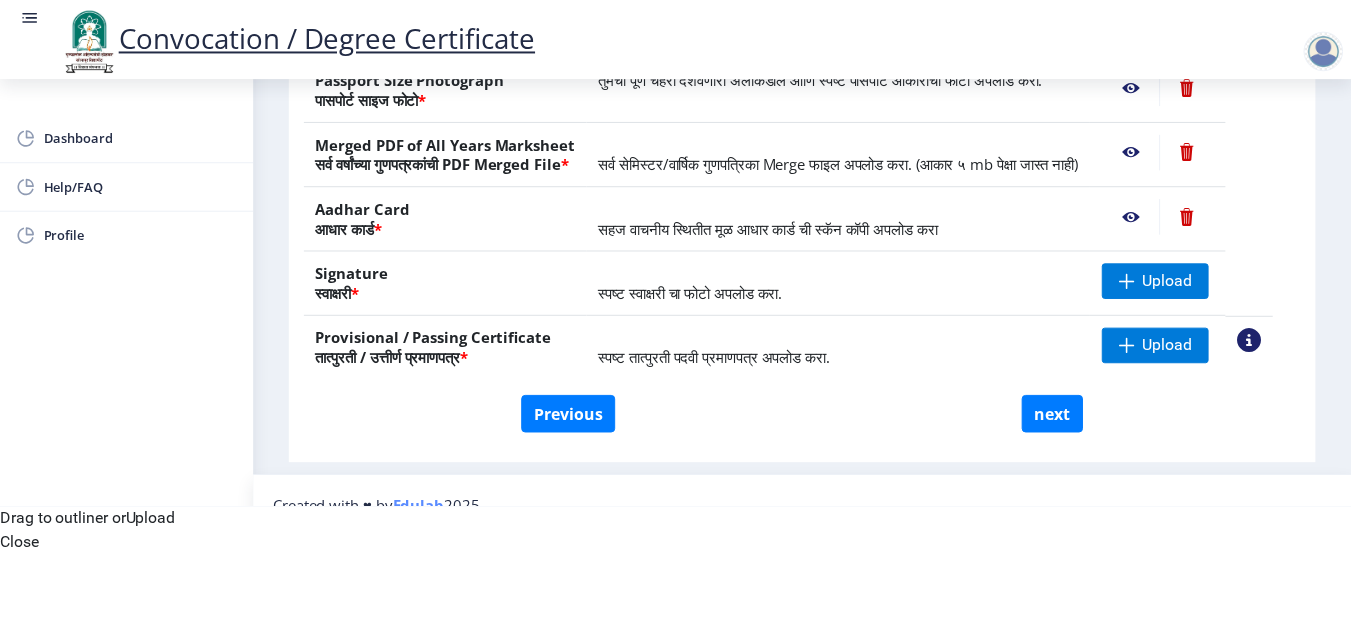 scroll, scrollTop: 0, scrollLeft: 0, axis: both 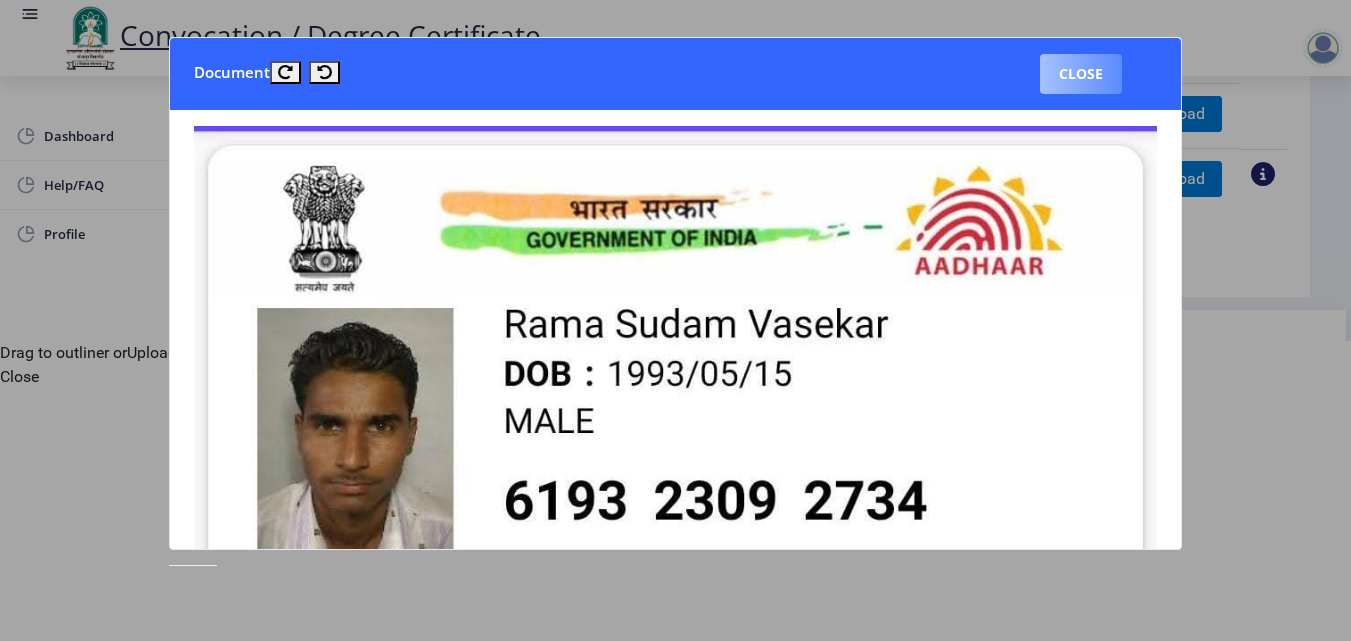 click on "Close" at bounding box center [1081, 74] 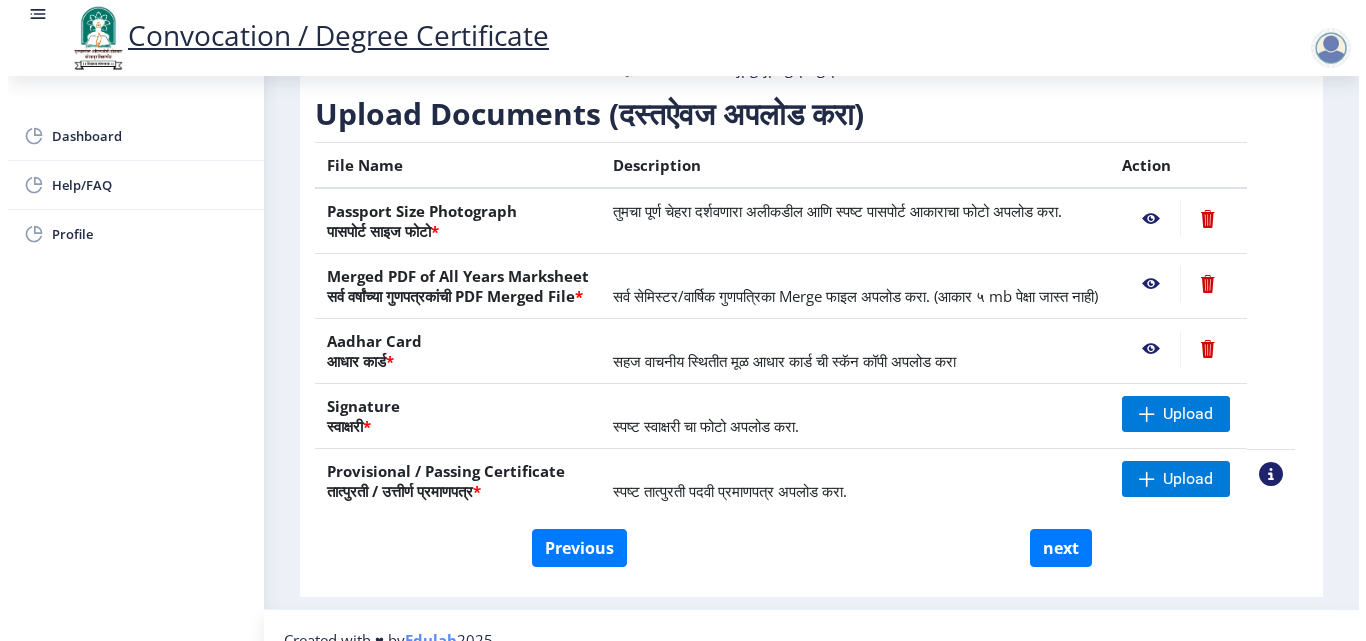 scroll, scrollTop: 173, scrollLeft: 0, axis: vertical 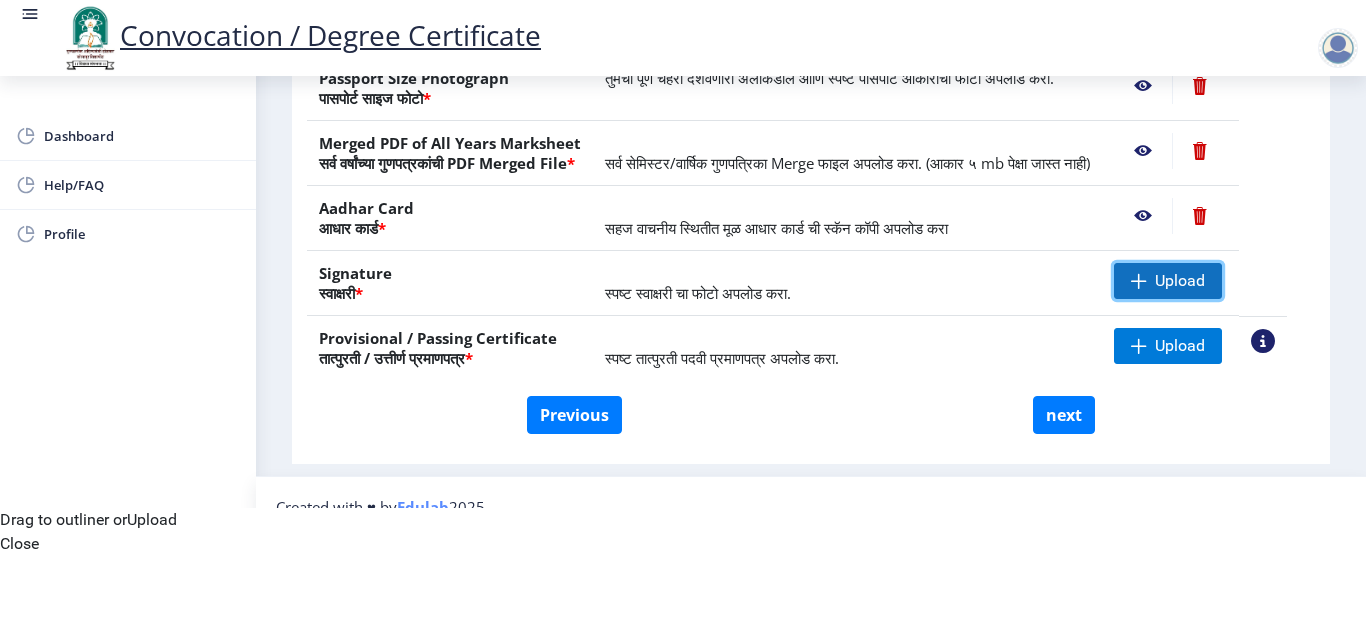 click on "Upload" 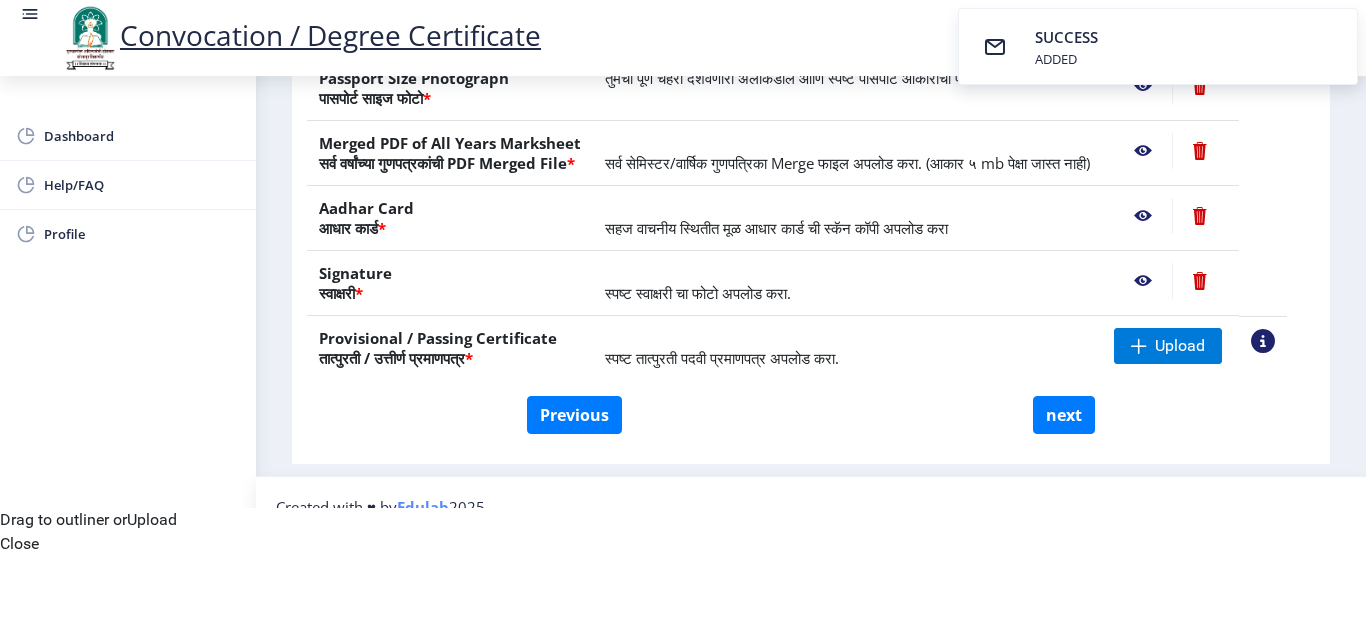 click 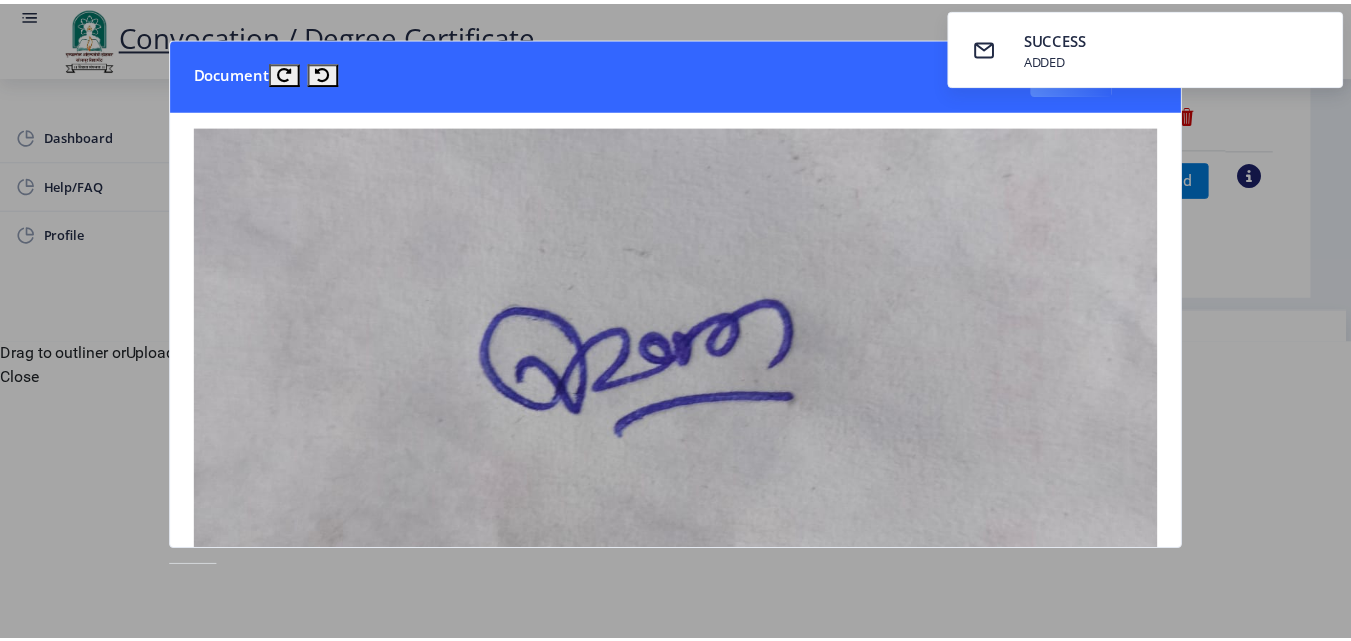 scroll, scrollTop: 0, scrollLeft: 0, axis: both 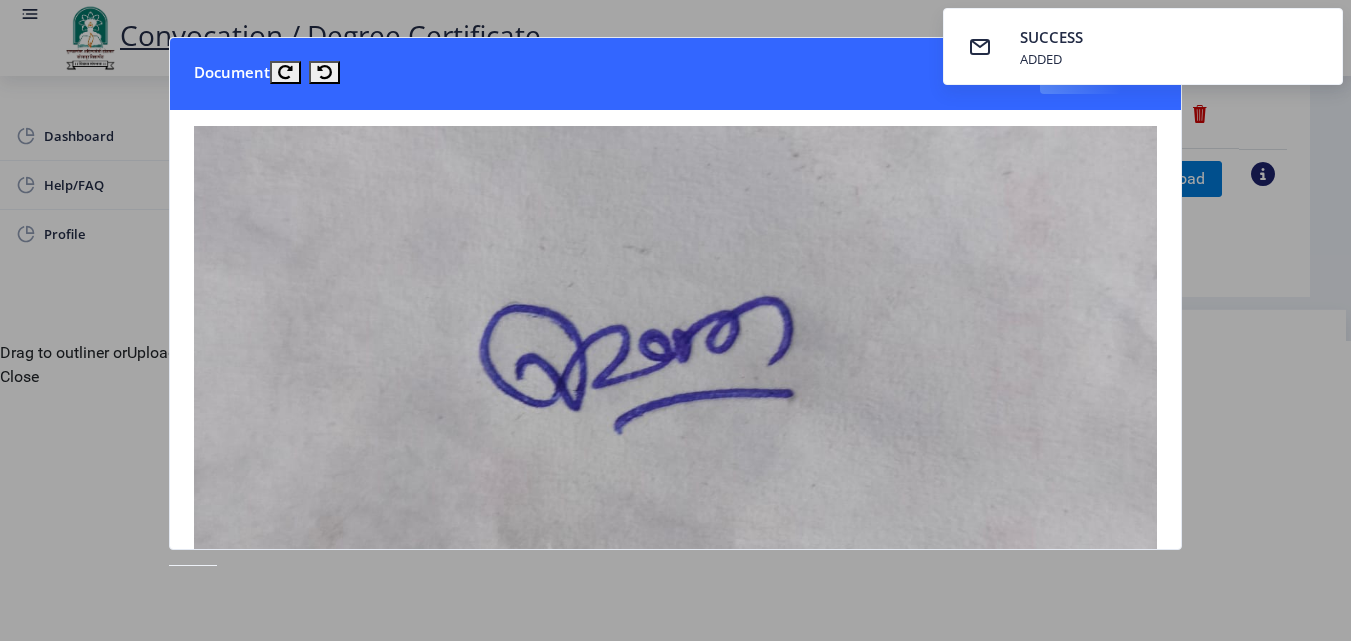 click on "SUCCESS  ADDED" at bounding box center [1143, 46] 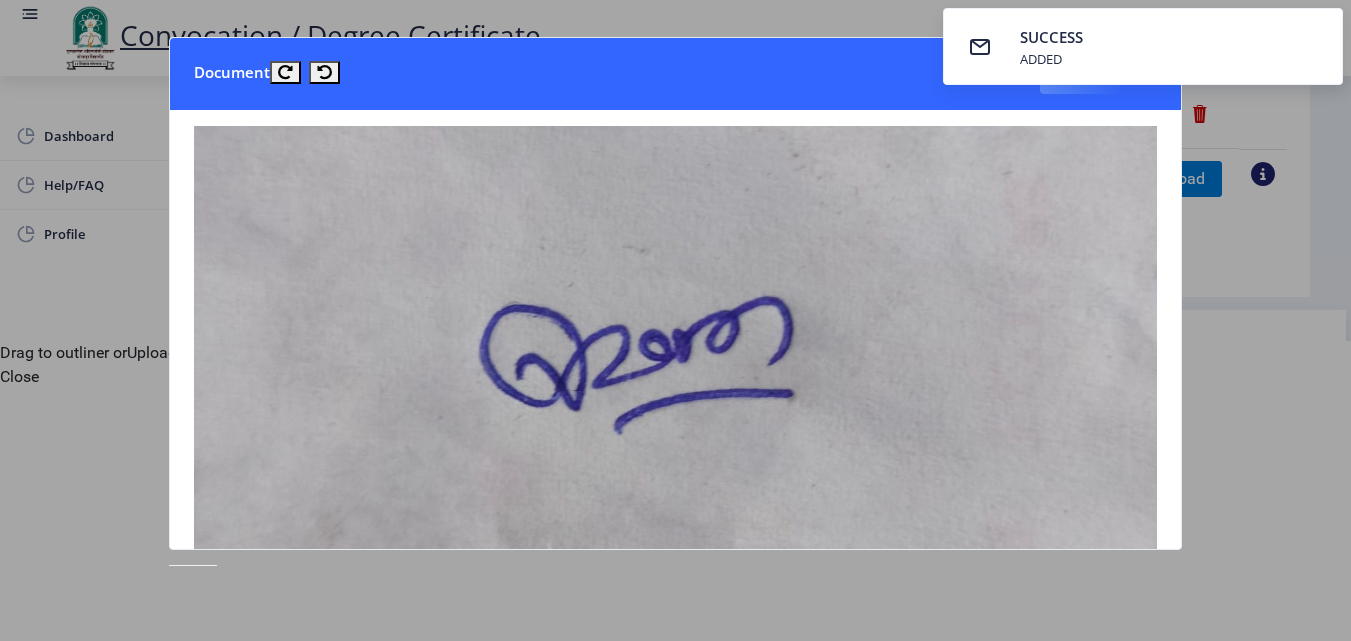 click on "Document     Close" at bounding box center [675, 74] 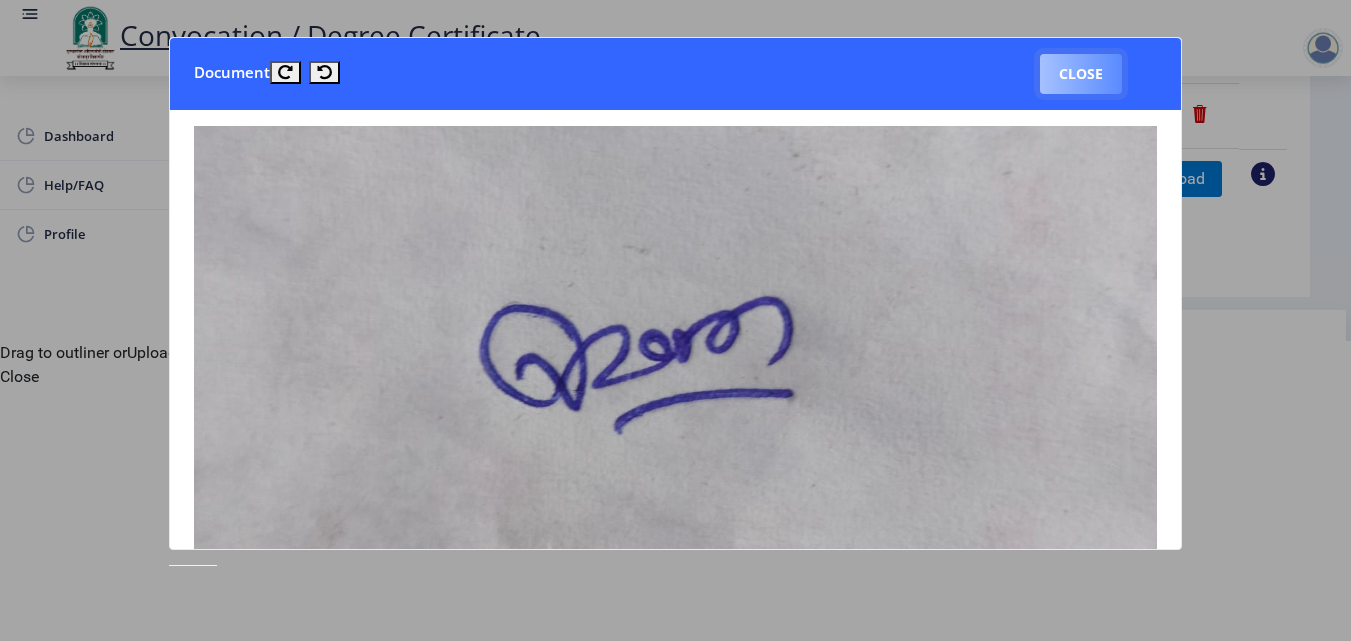 click on "Close" at bounding box center [1081, 74] 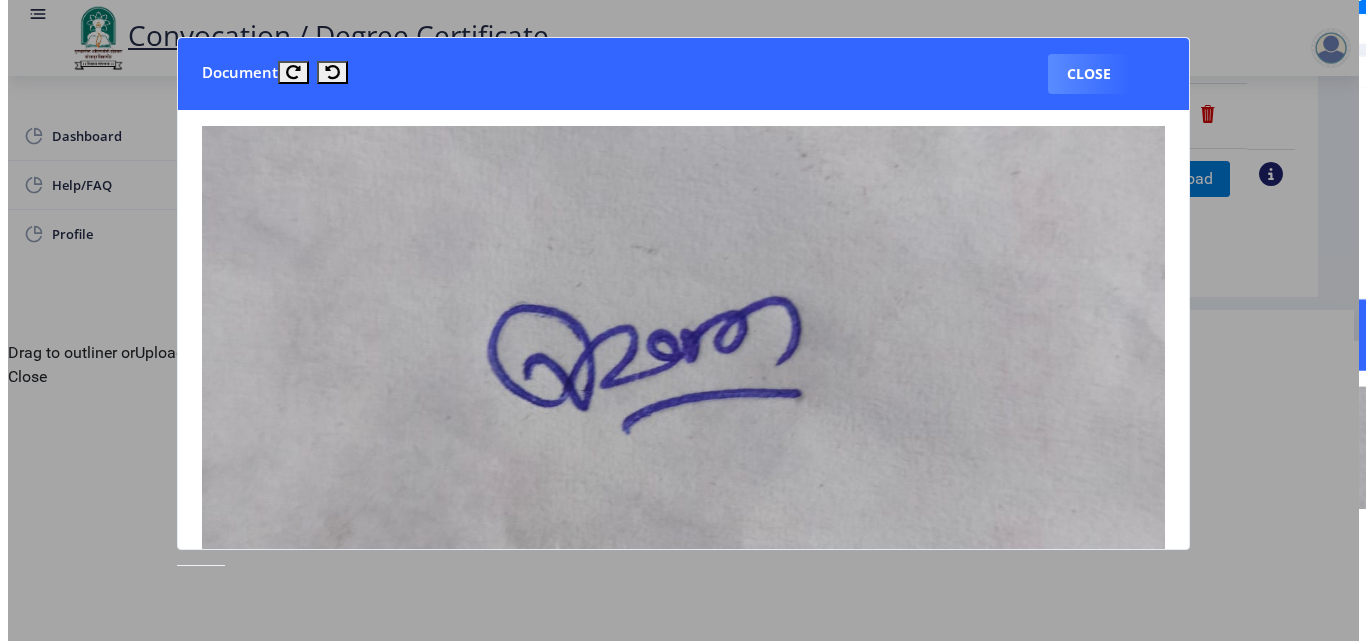 scroll, scrollTop: 173, scrollLeft: 0, axis: vertical 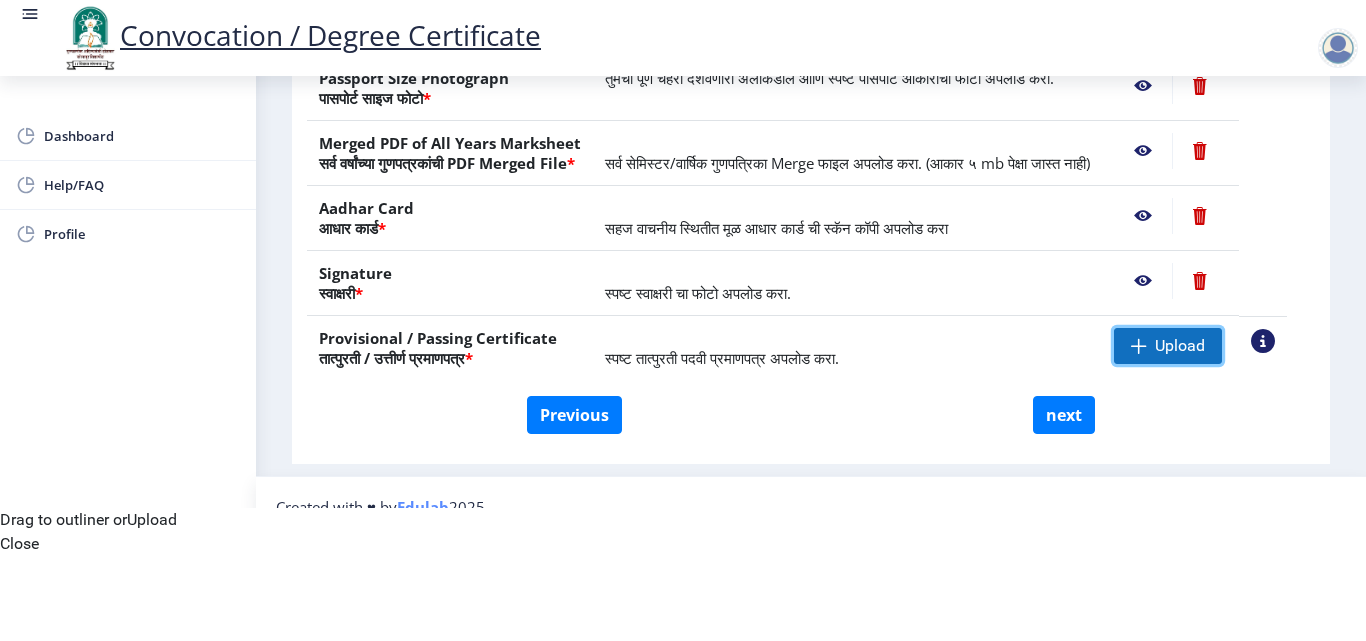 click 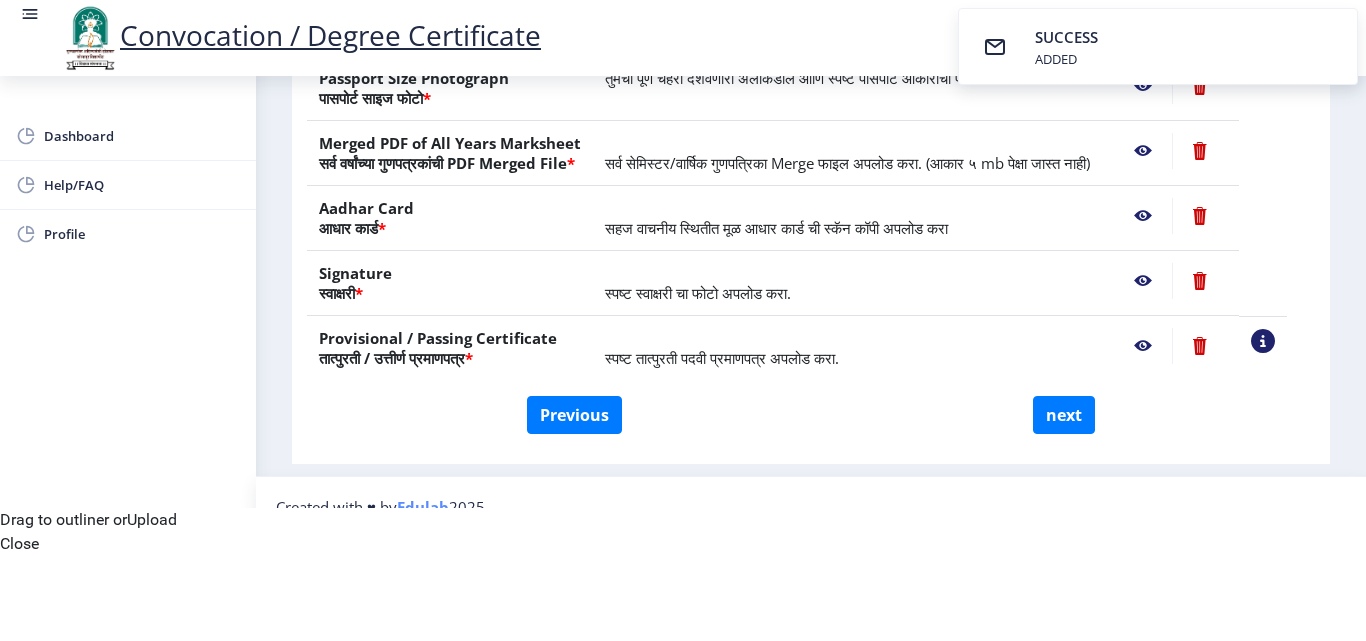 click 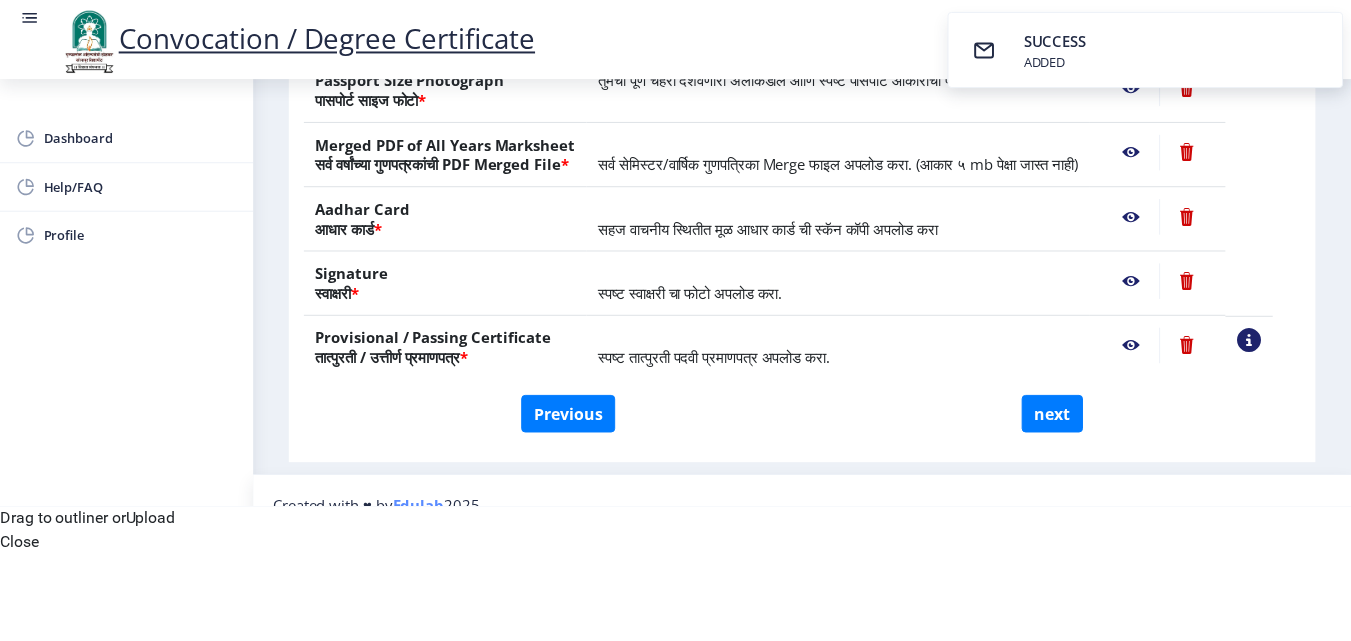 scroll, scrollTop: 0, scrollLeft: 0, axis: both 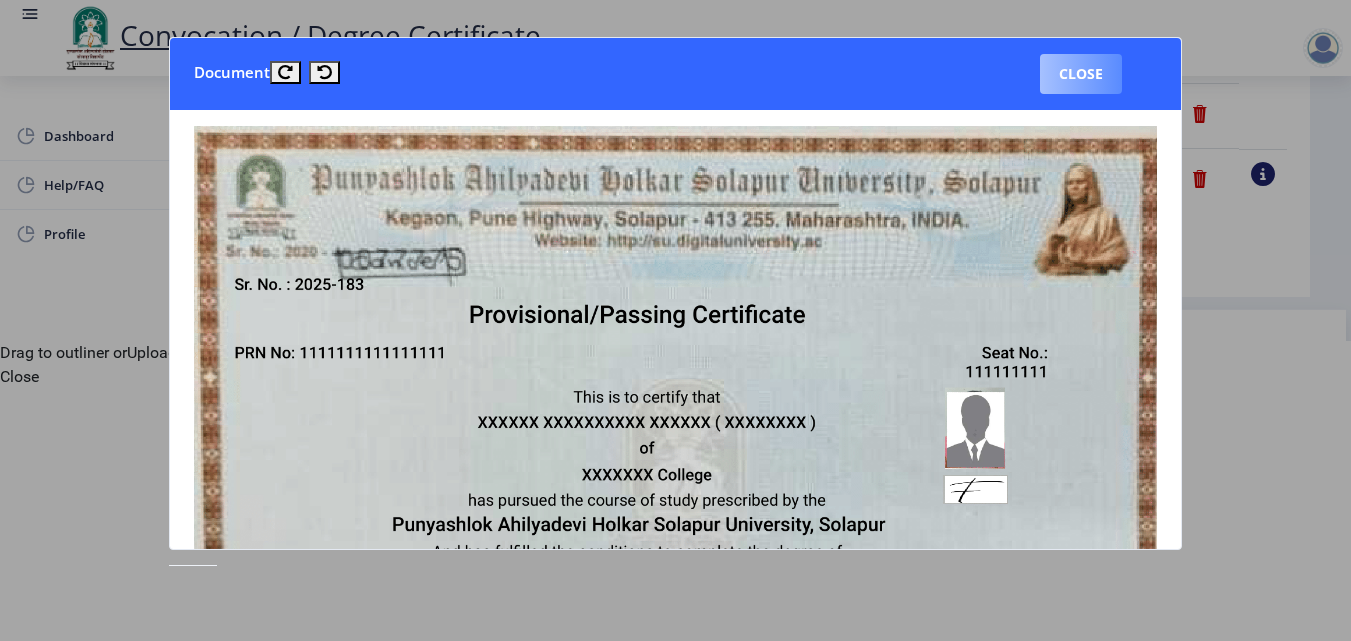 click on "Close" at bounding box center (1081, 74) 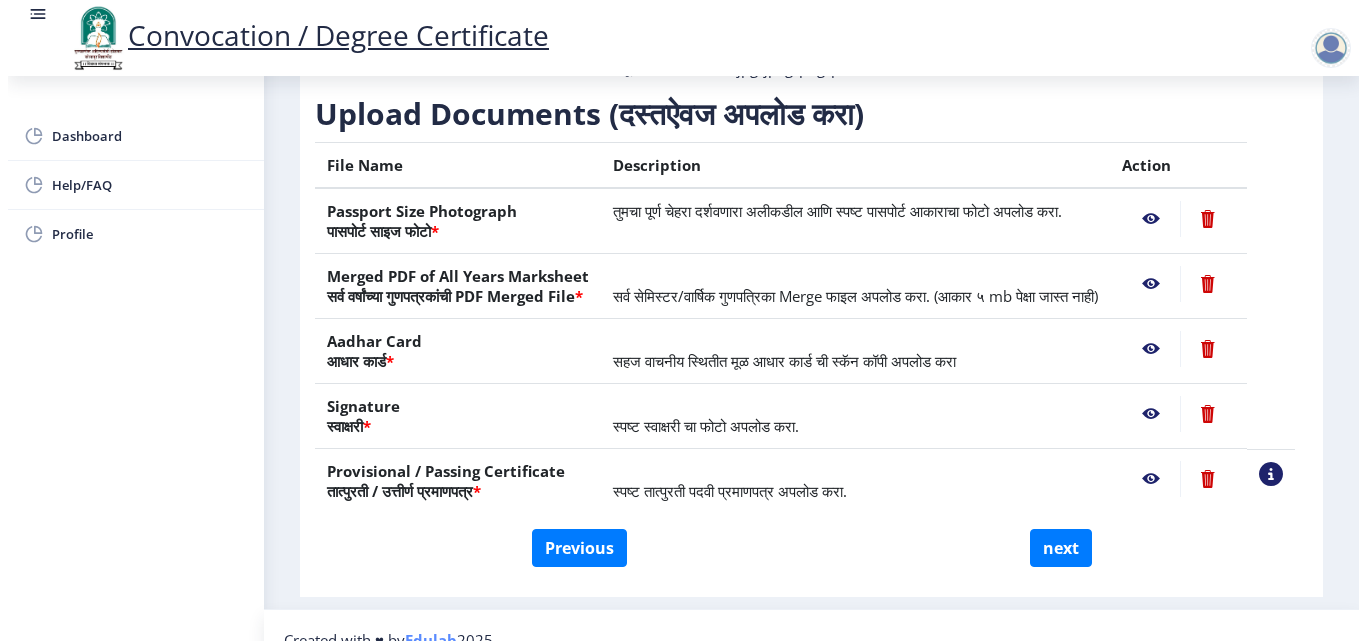 scroll, scrollTop: 173, scrollLeft: 0, axis: vertical 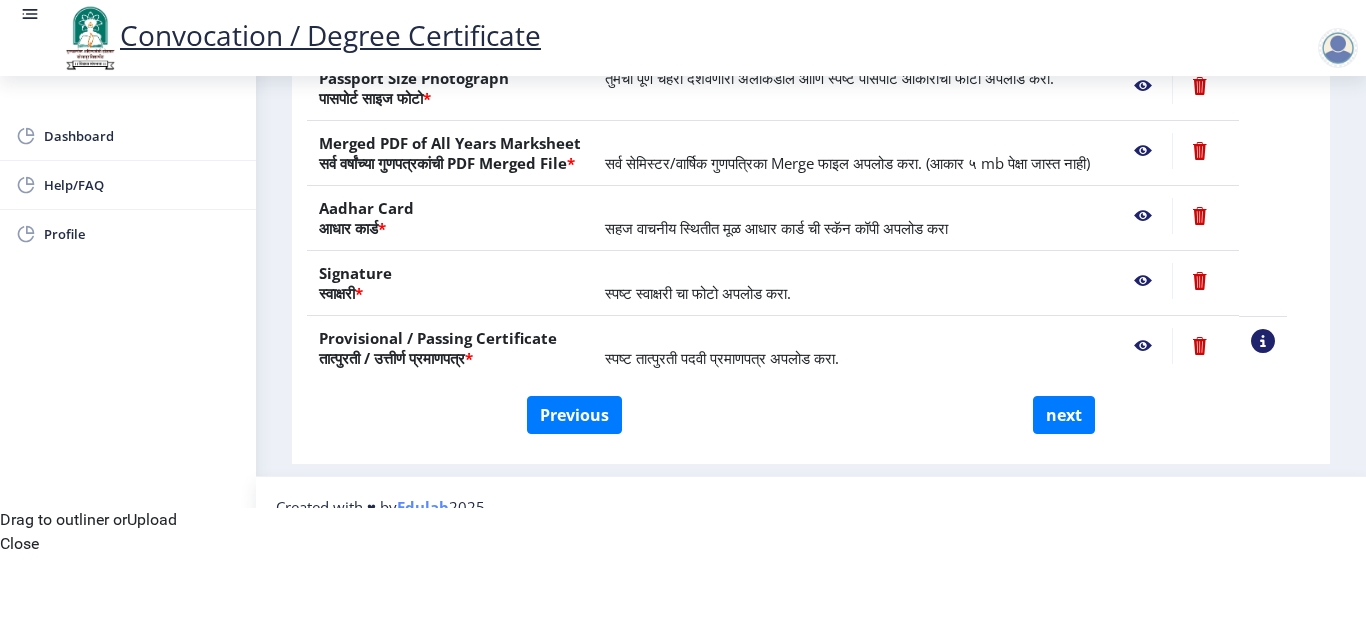 click 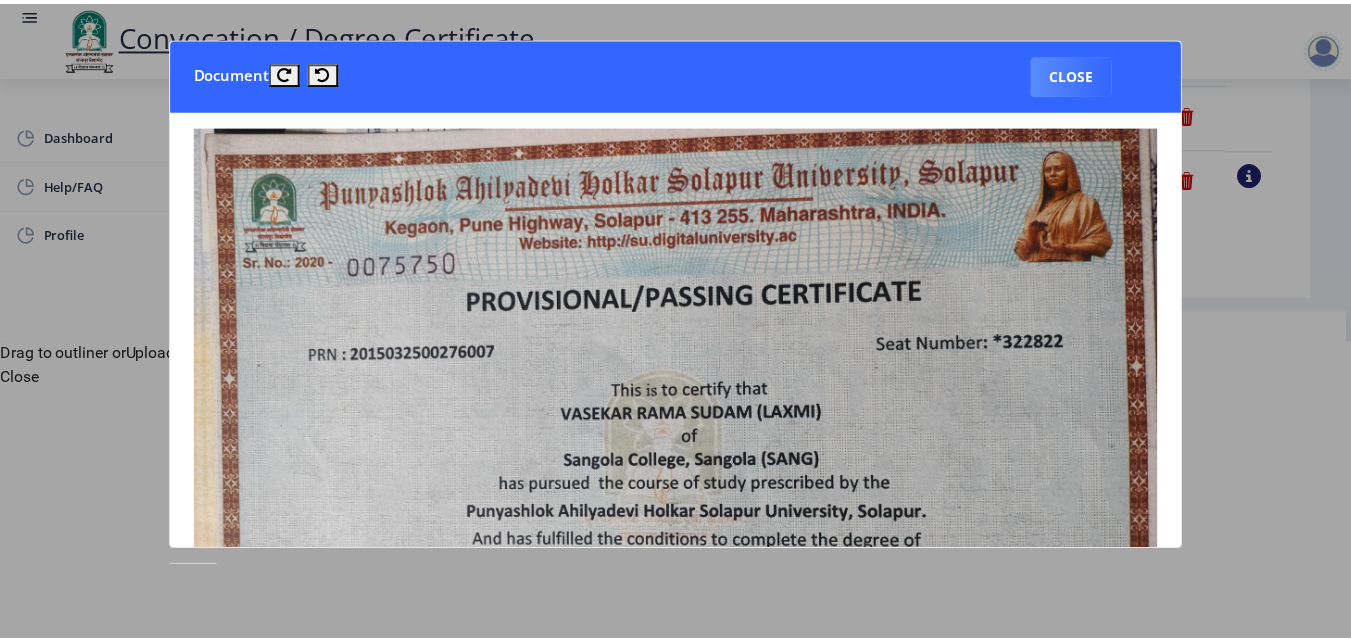 scroll, scrollTop: 0, scrollLeft: 0, axis: both 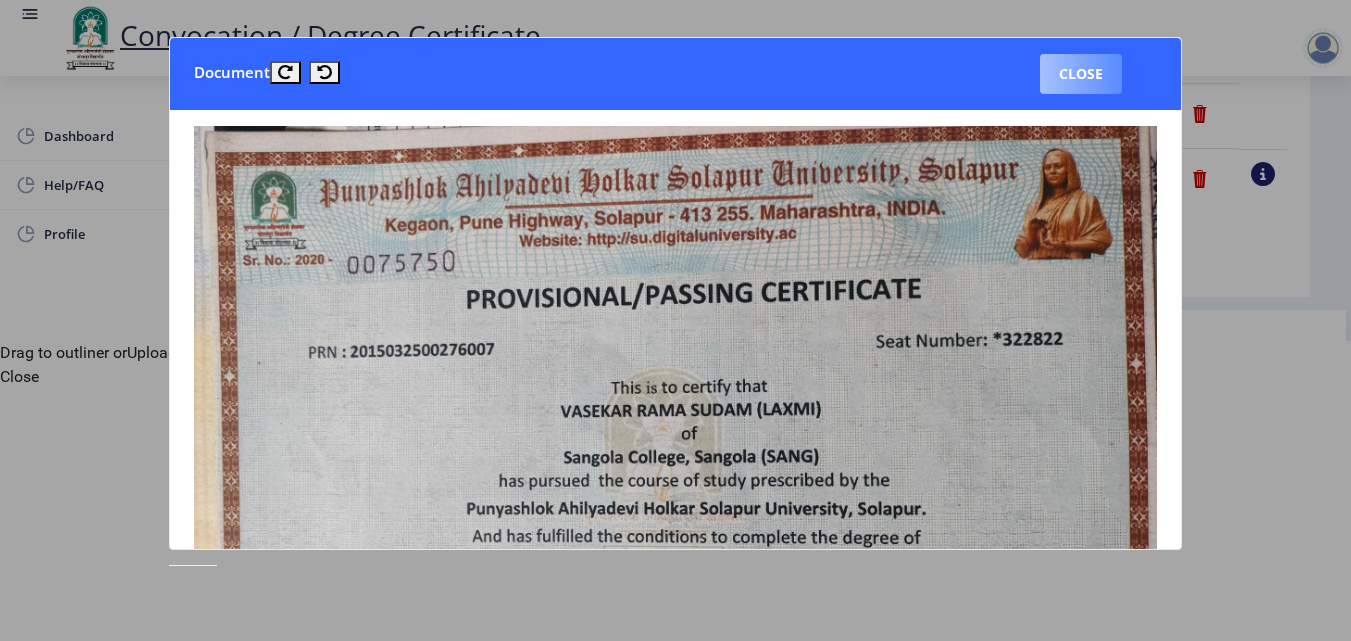 click on "Close" at bounding box center (1081, 74) 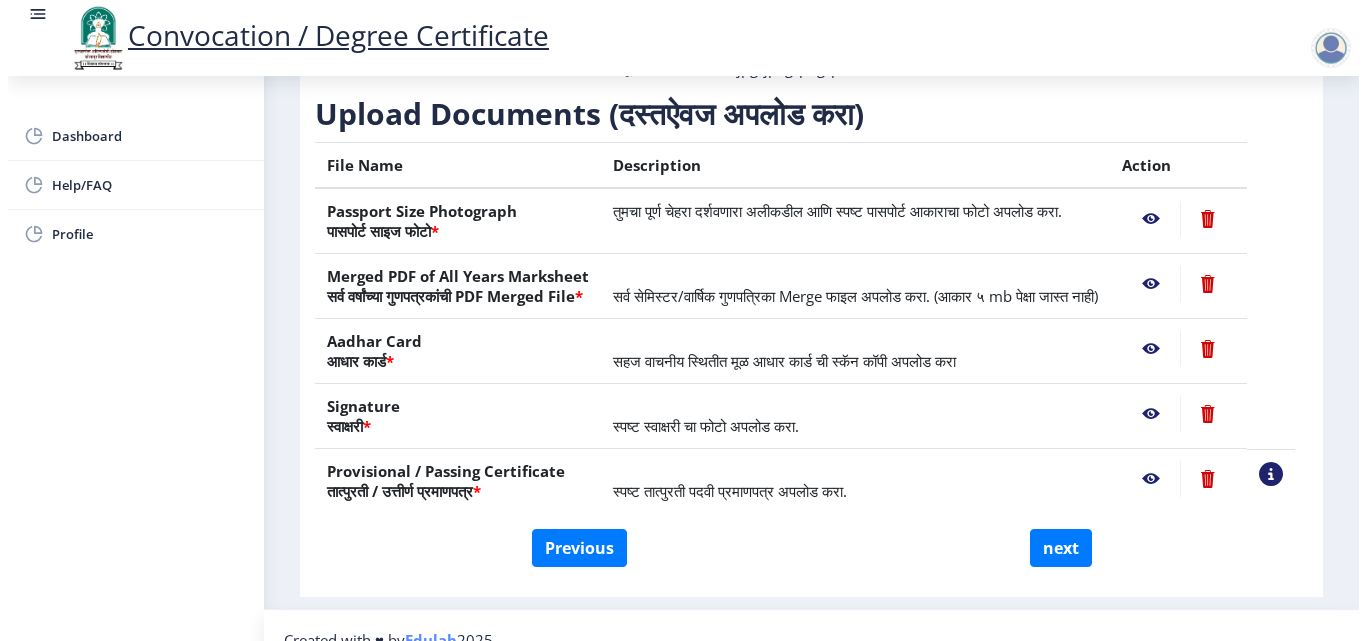 scroll, scrollTop: 173, scrollLeft: 0, axis: vertical 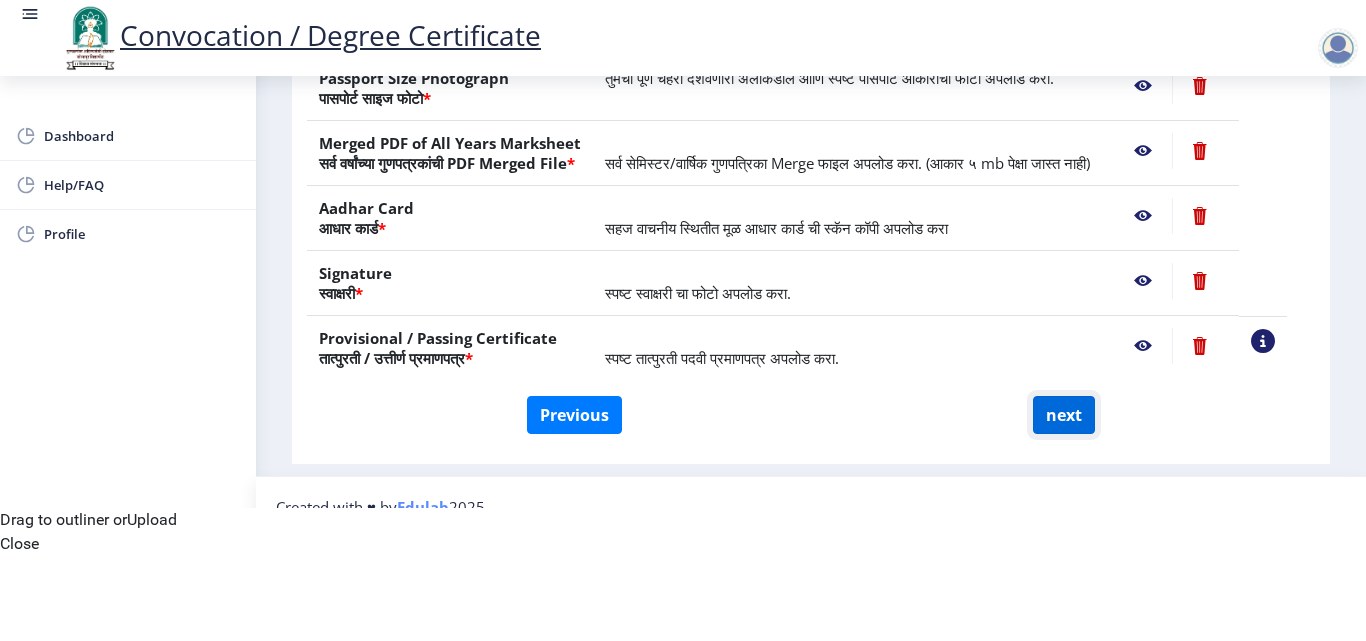 click on "next" 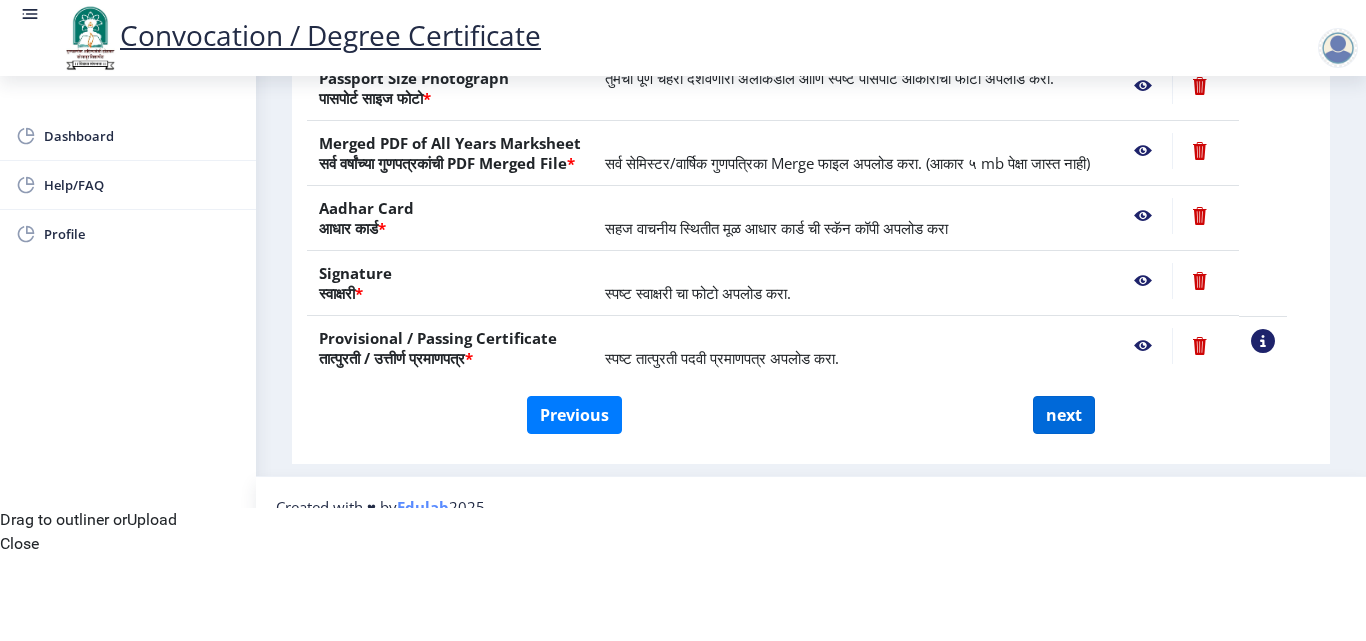 select 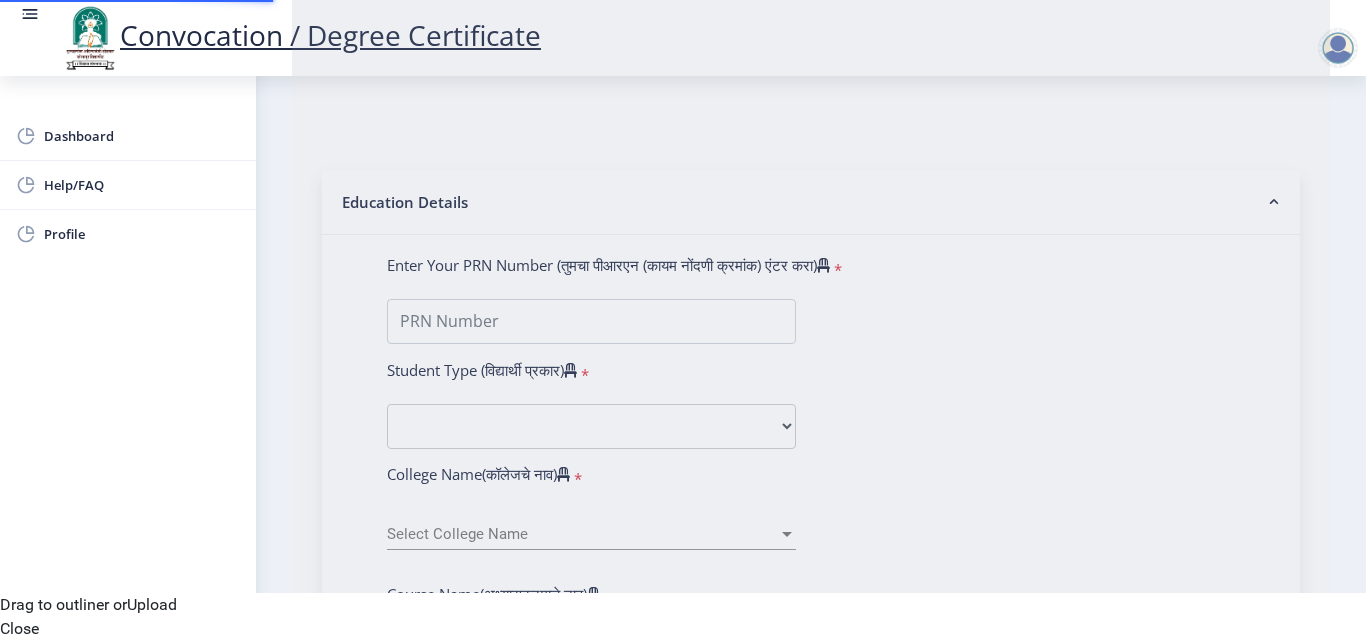 scroll, scrollTop: 0, scrollLeft: 0, axis: both 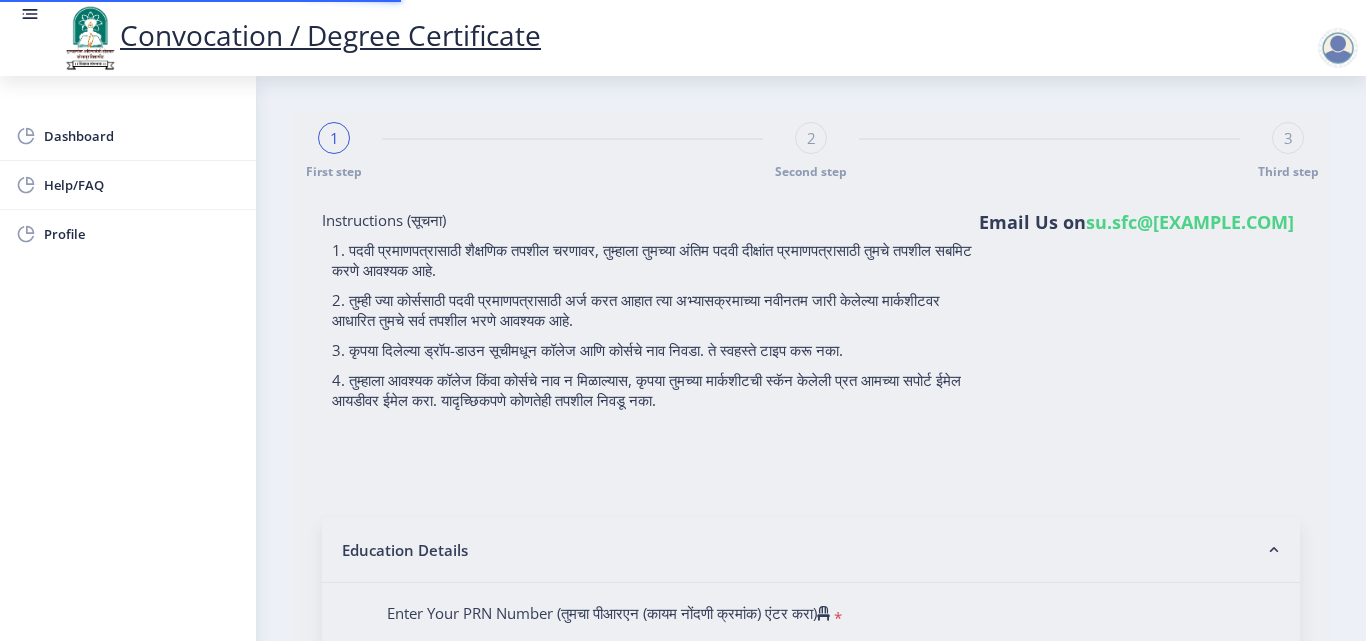 select 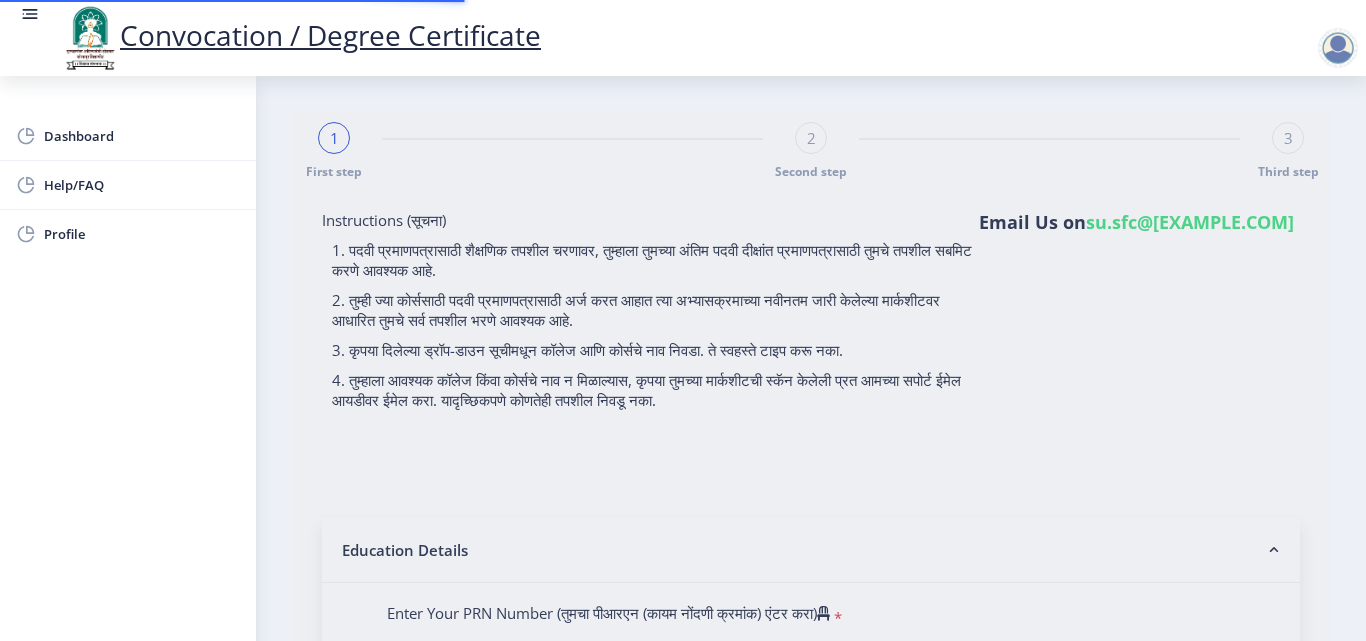type on "[NUMBER]" 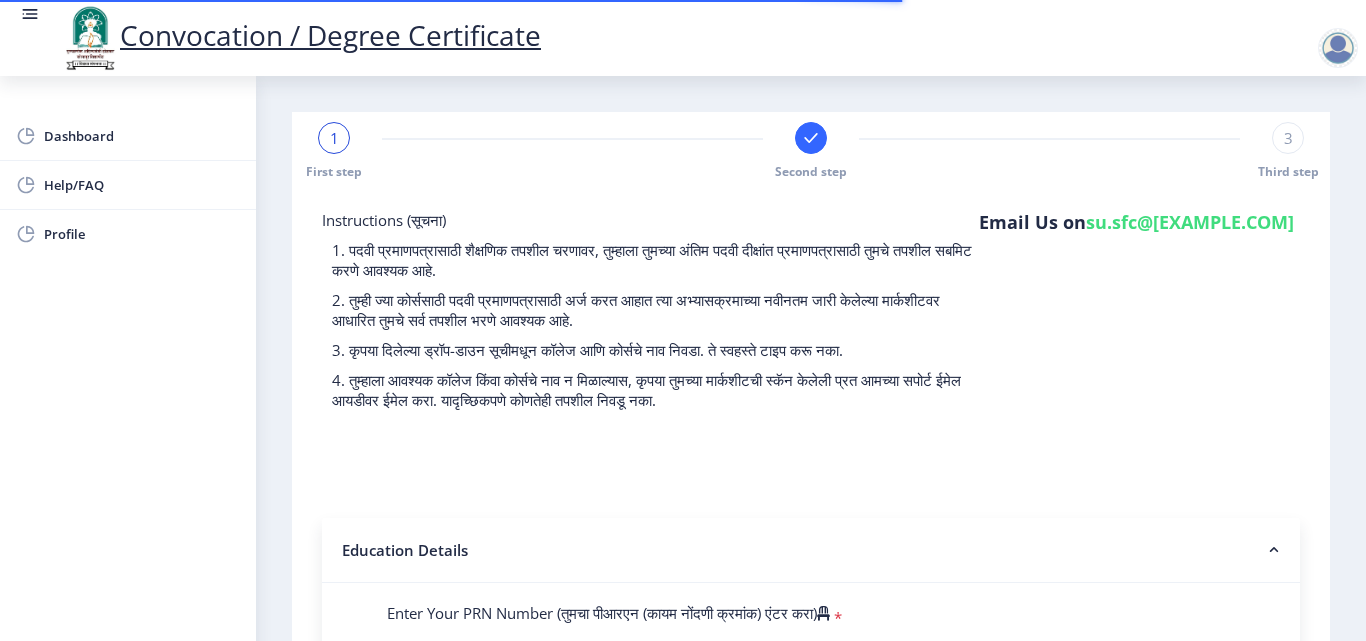 select 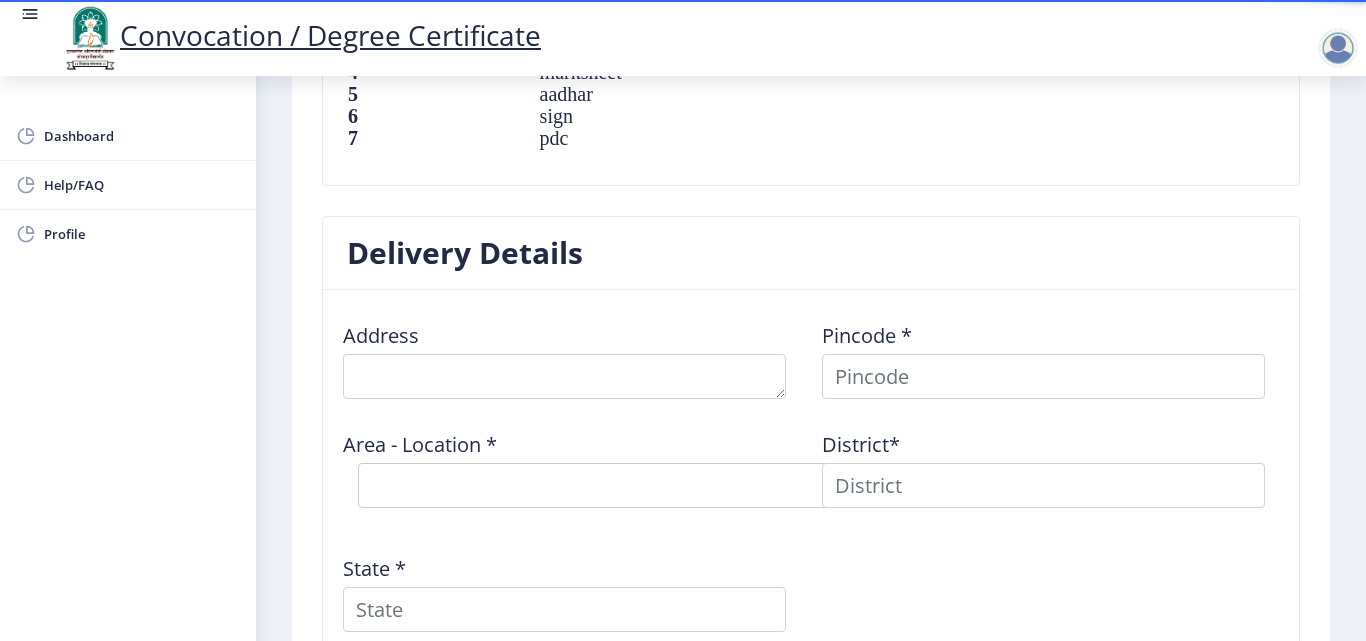 scroll, scrollTop: 1700, scrollLeft: 0, axis: vertical 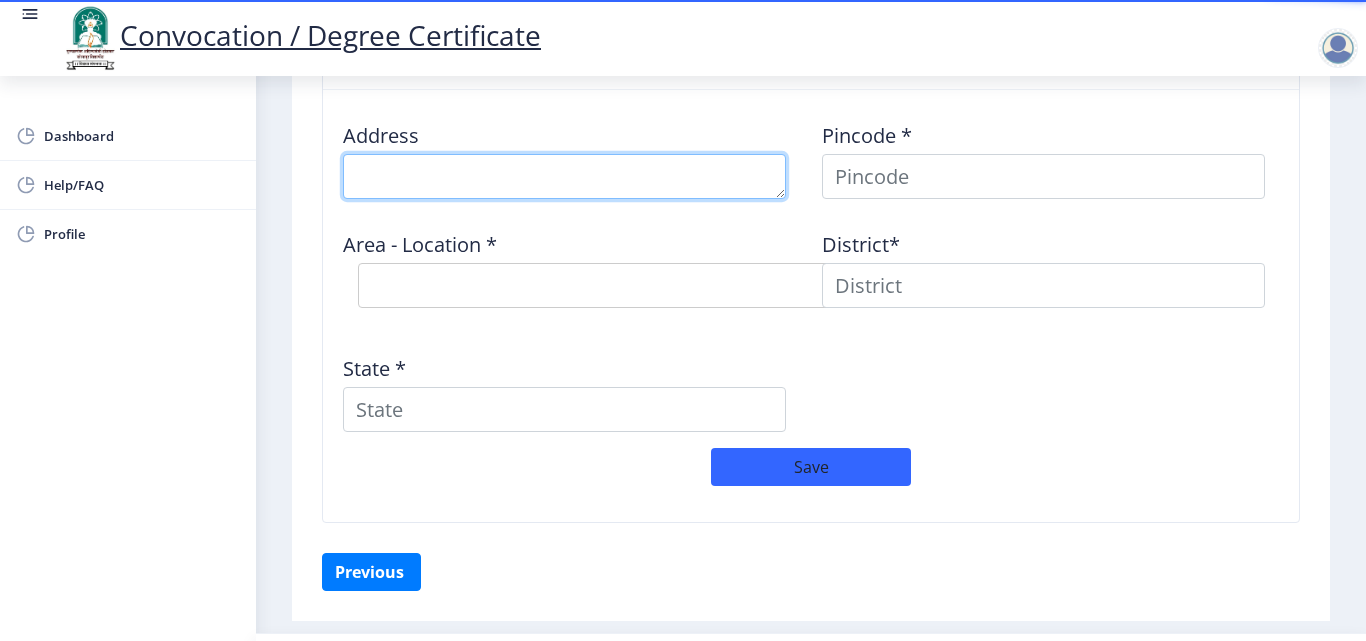 click at bounding box center [564, 176] 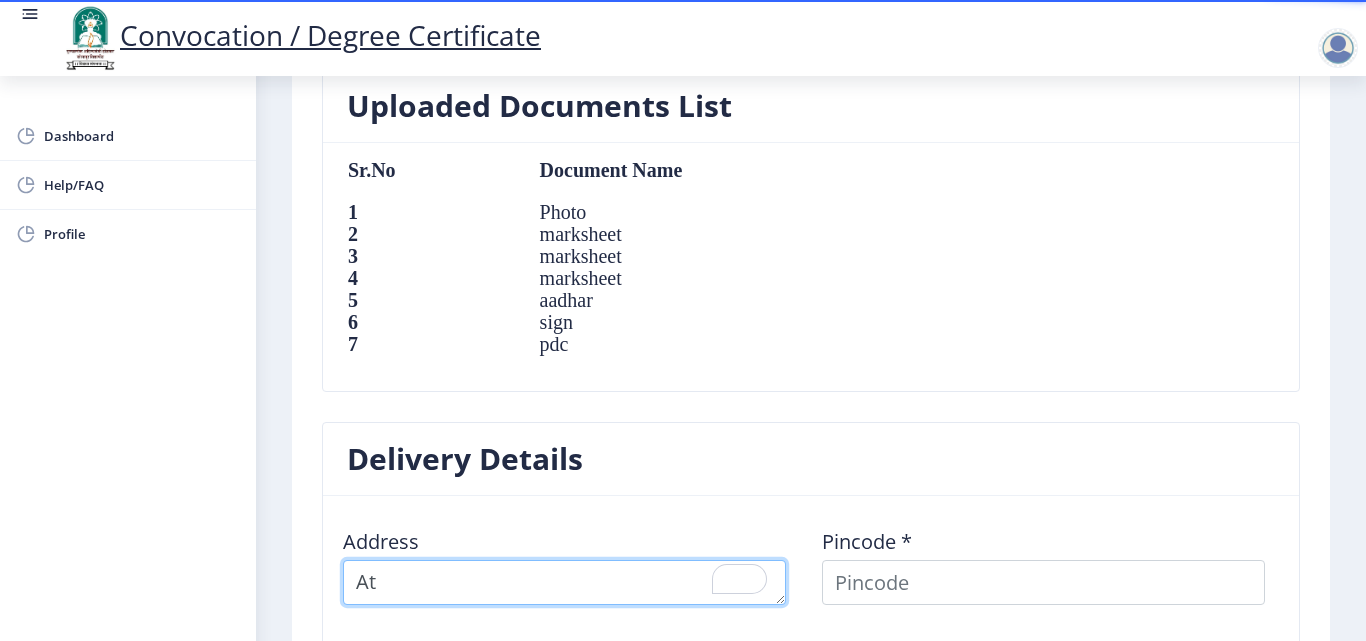 scroll, scrollTop: 1400, scrollLeft: 0, axis: vertical 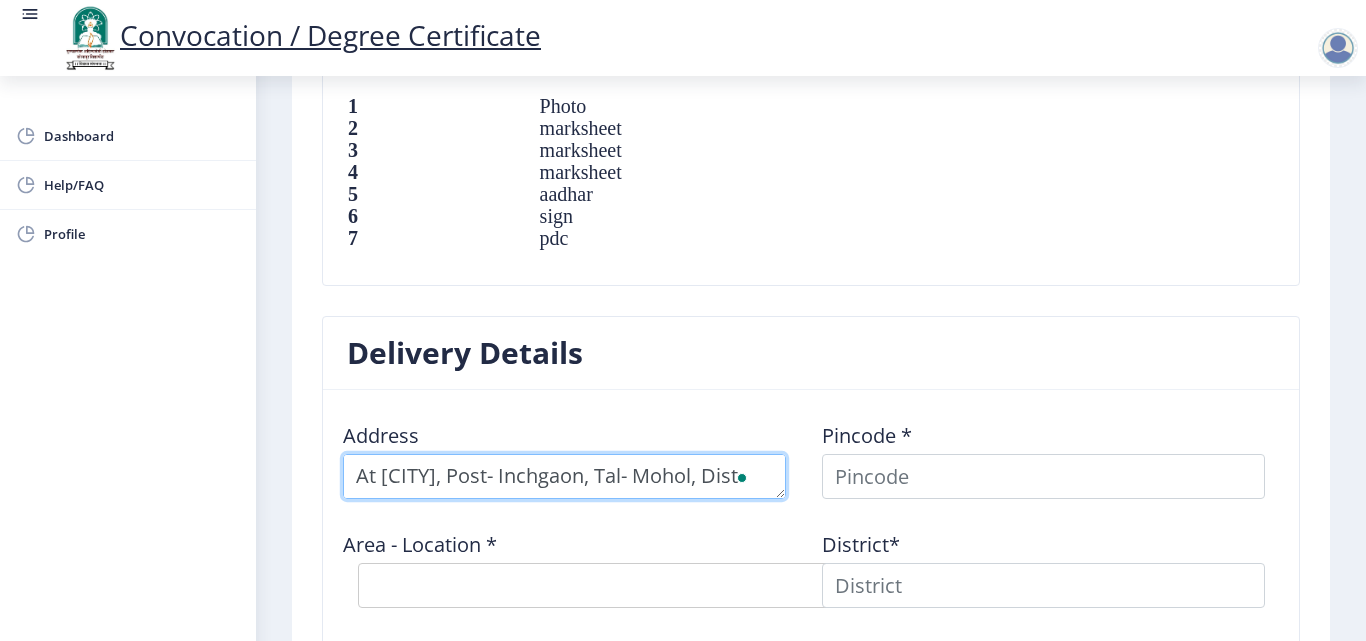 click at bounding box center (564, 476) 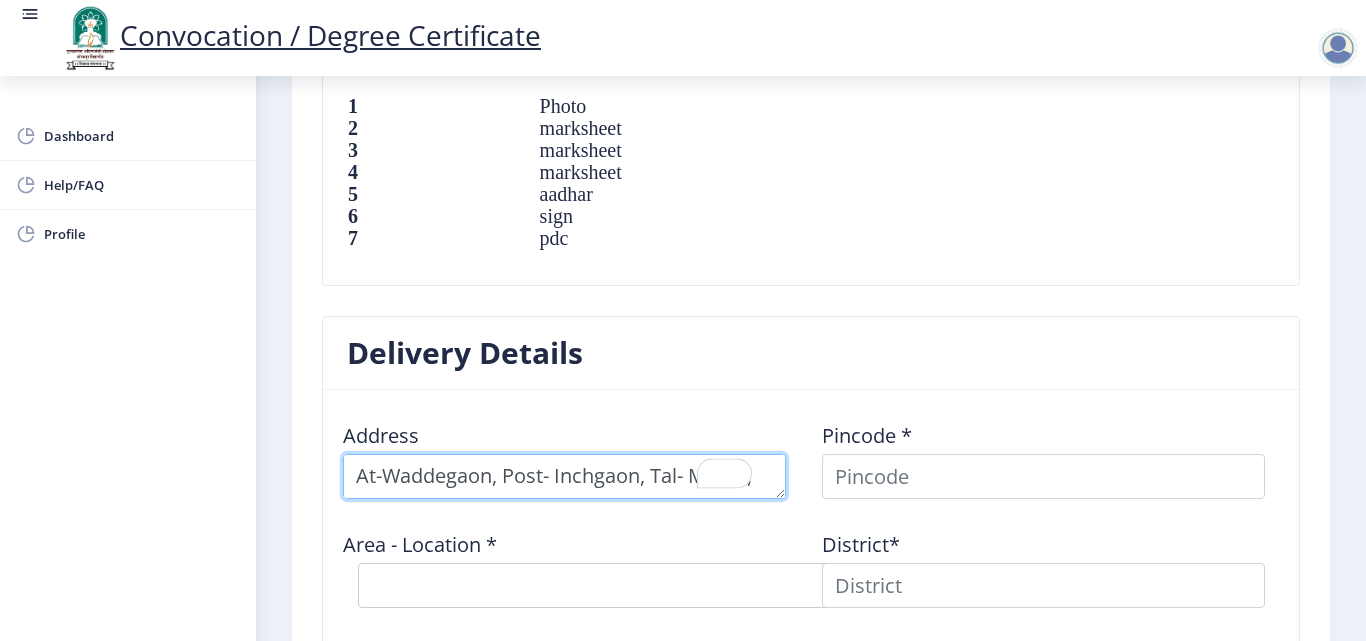 type on "At-Waddegaon, Post- Inchgaon, Tal- Mohol, Dist- Solapur" 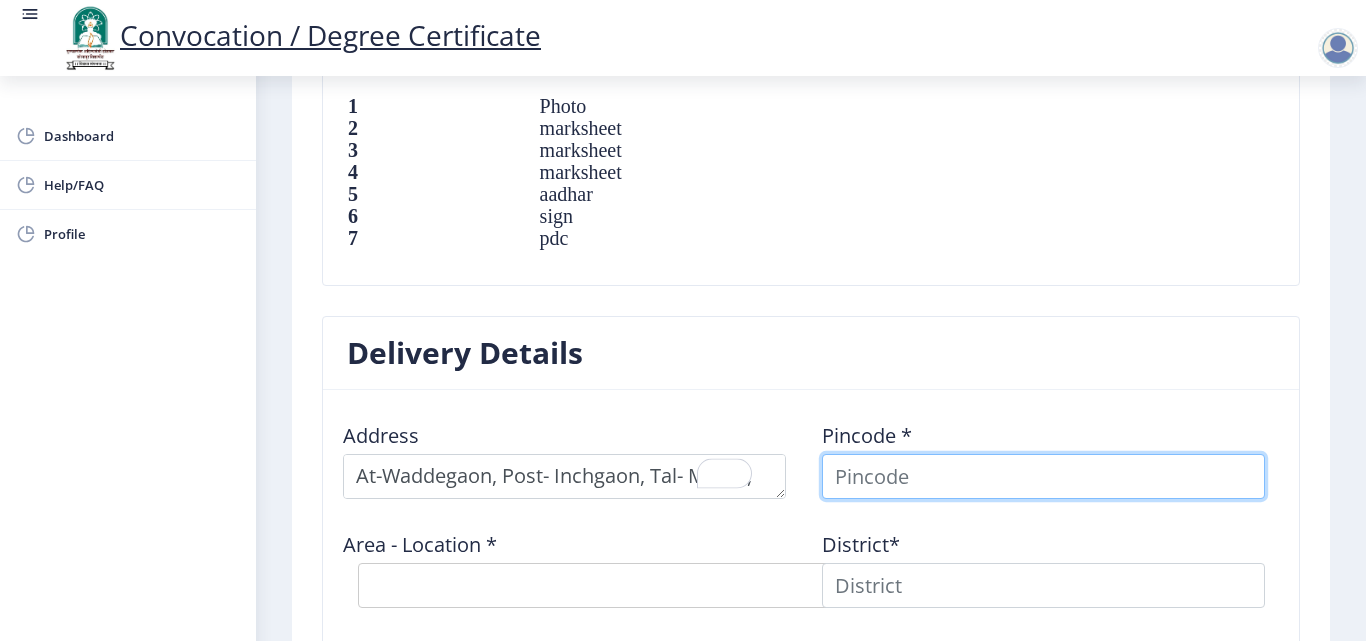click at bounding box center (1043, 476) 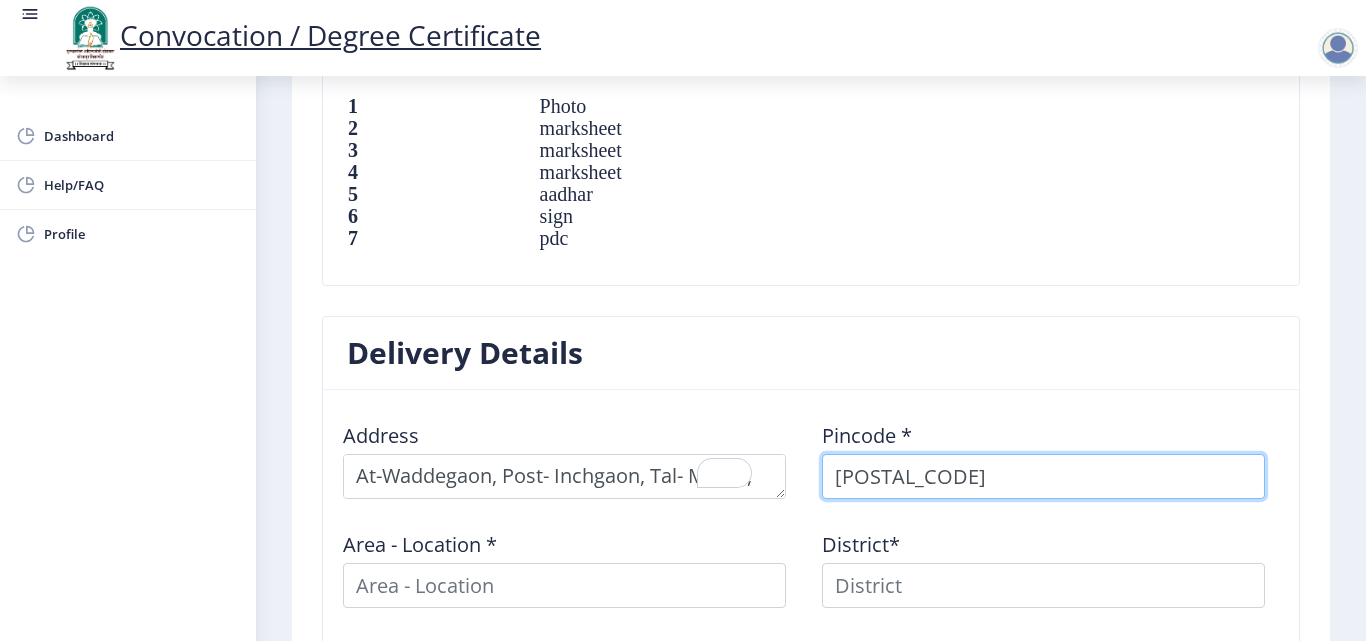 type on "[NUMBER]" 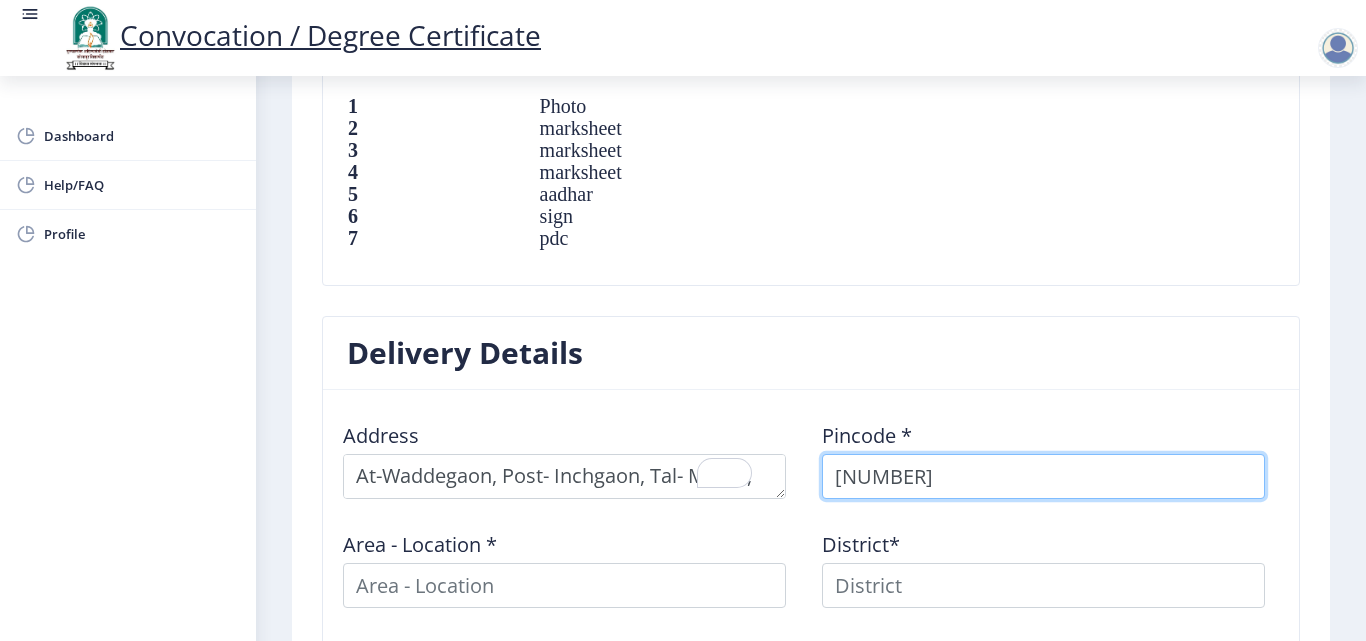 select 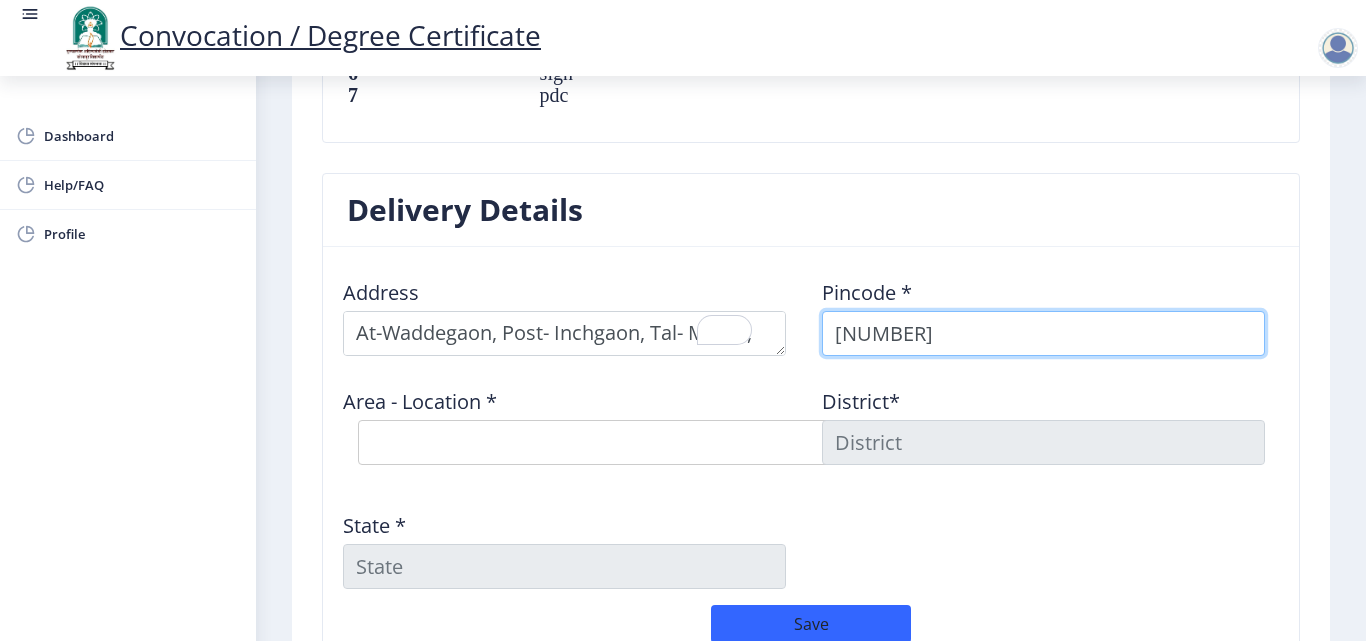 scroll, scrollTop: 1600, scrollLeft: 0, axis: vertical 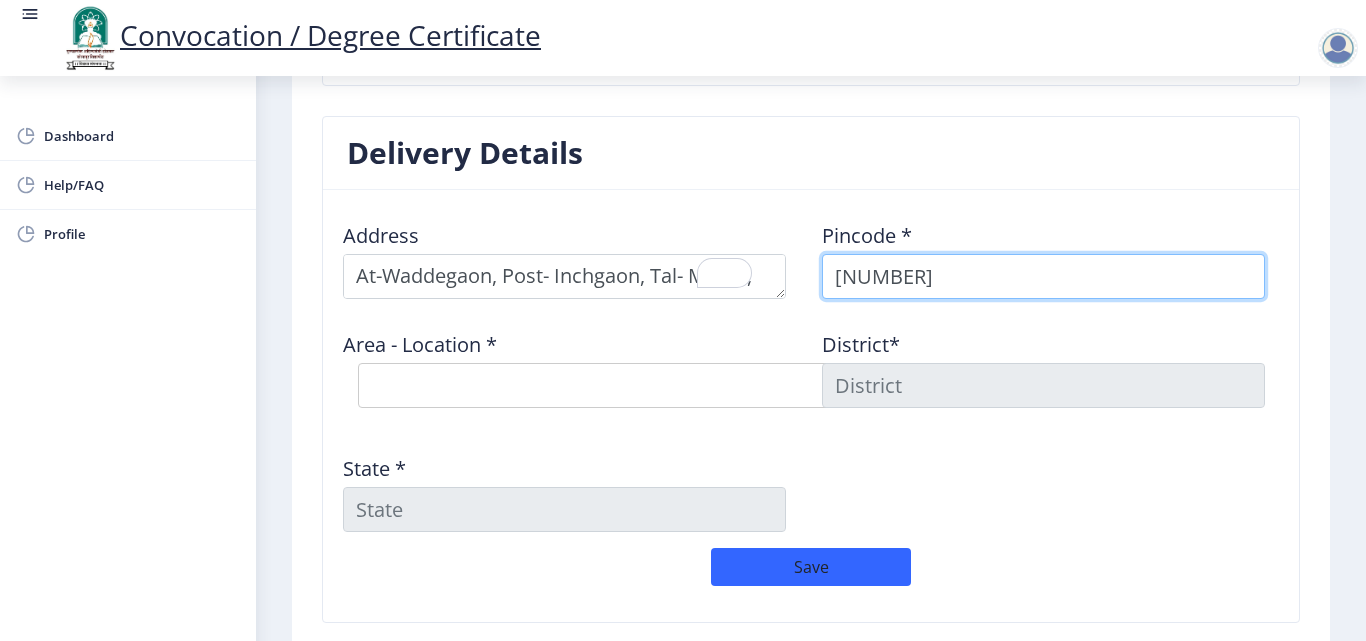 type on "[NUMBER]" 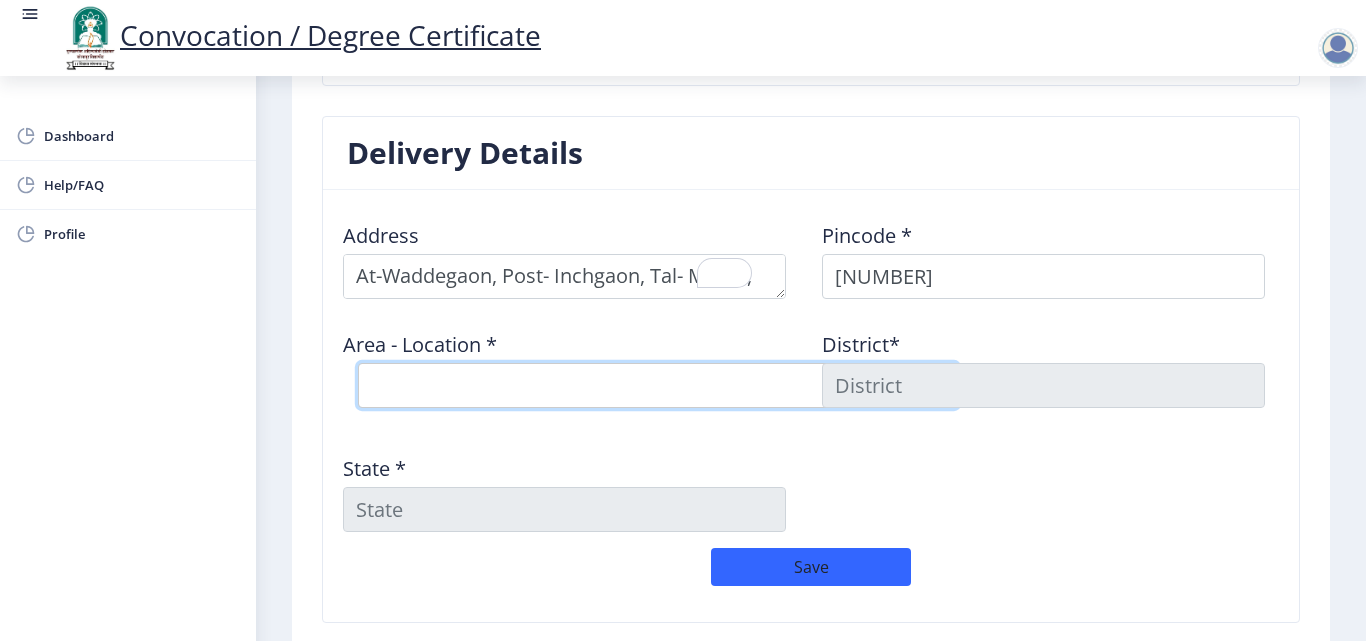click on "Select Area Location Ankoli B.O Ghodeshwar B.O Ichgaon B.O Kamati Khurd S.O Koravali B.O Sohale B.O Virvade B.O" at bounding box center (658, 385) 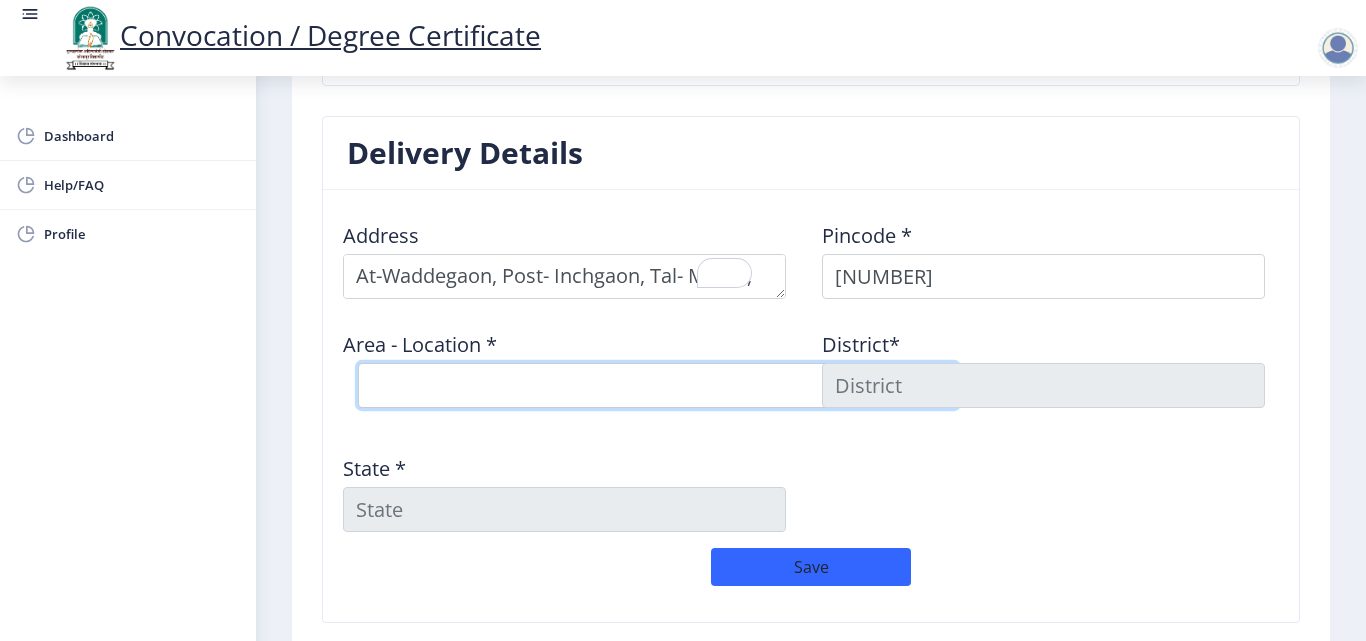 select on "3: Object" 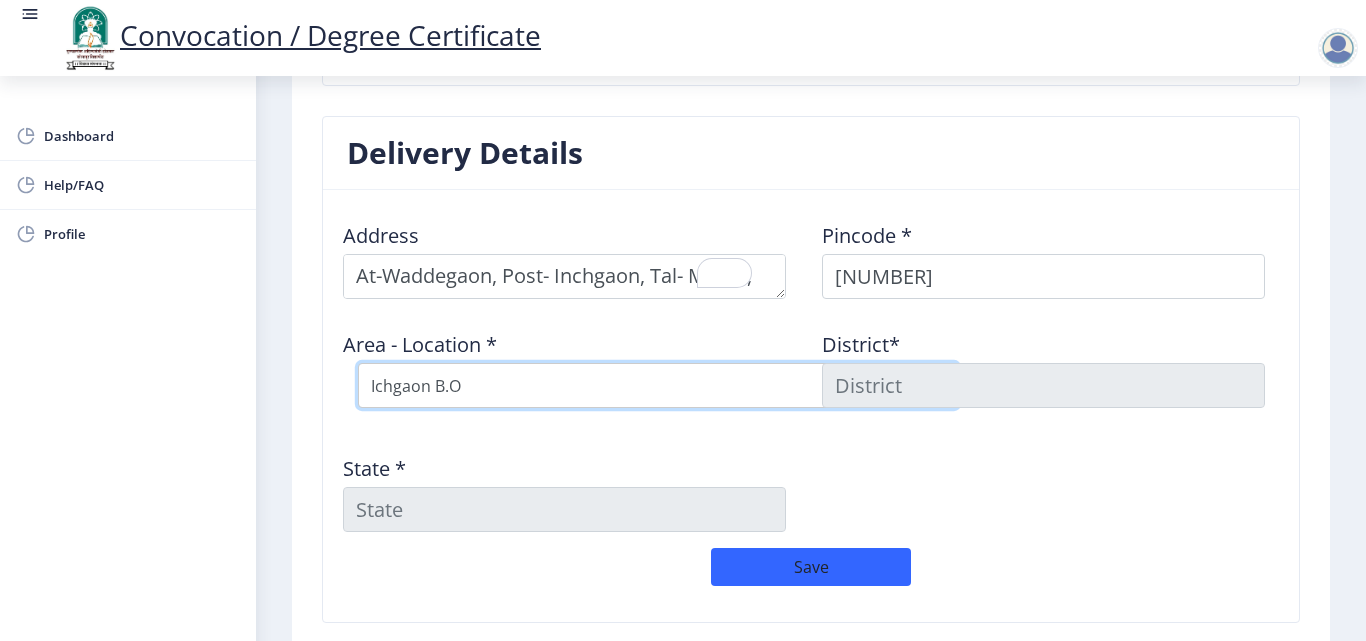 click on "Select Area Location Ankoli B.O Ghodeshwar B.O Ichgaon B.O Kamati Khurd S.O Koravali B.O Sohale B.O Virvade B.O" at bounding box center [658, 385] 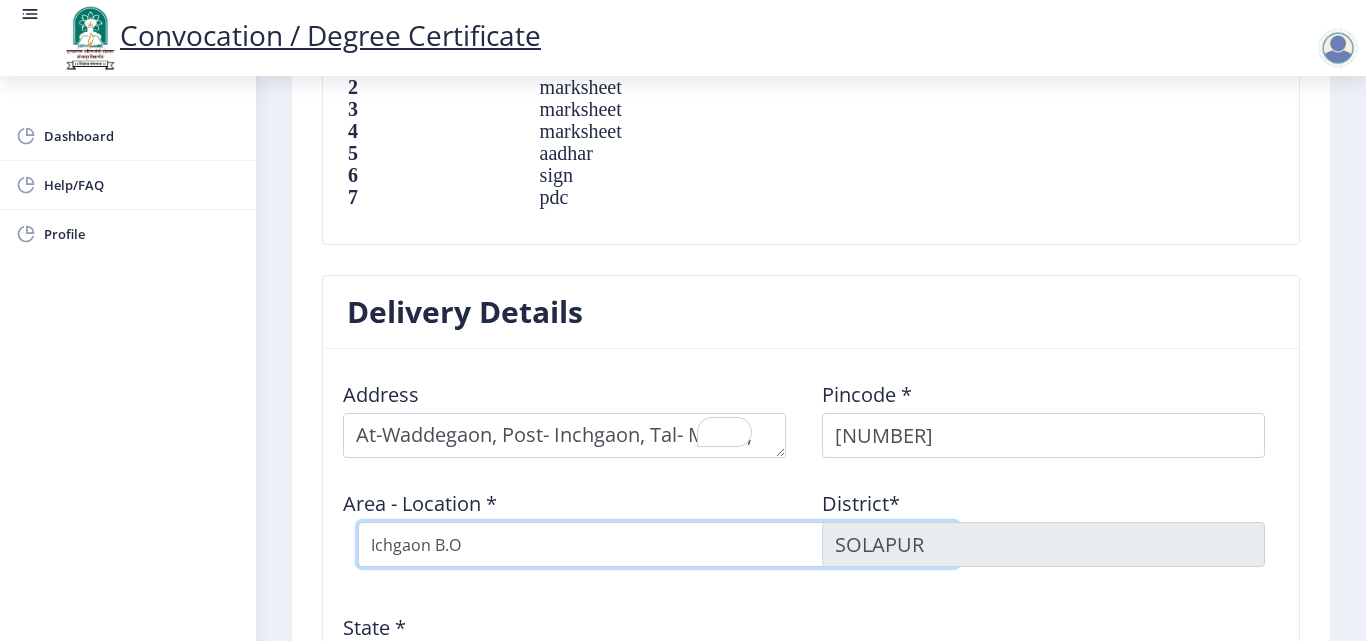 scroll, scrollTop: 1500, scrollLeft: 0, axis: vertical 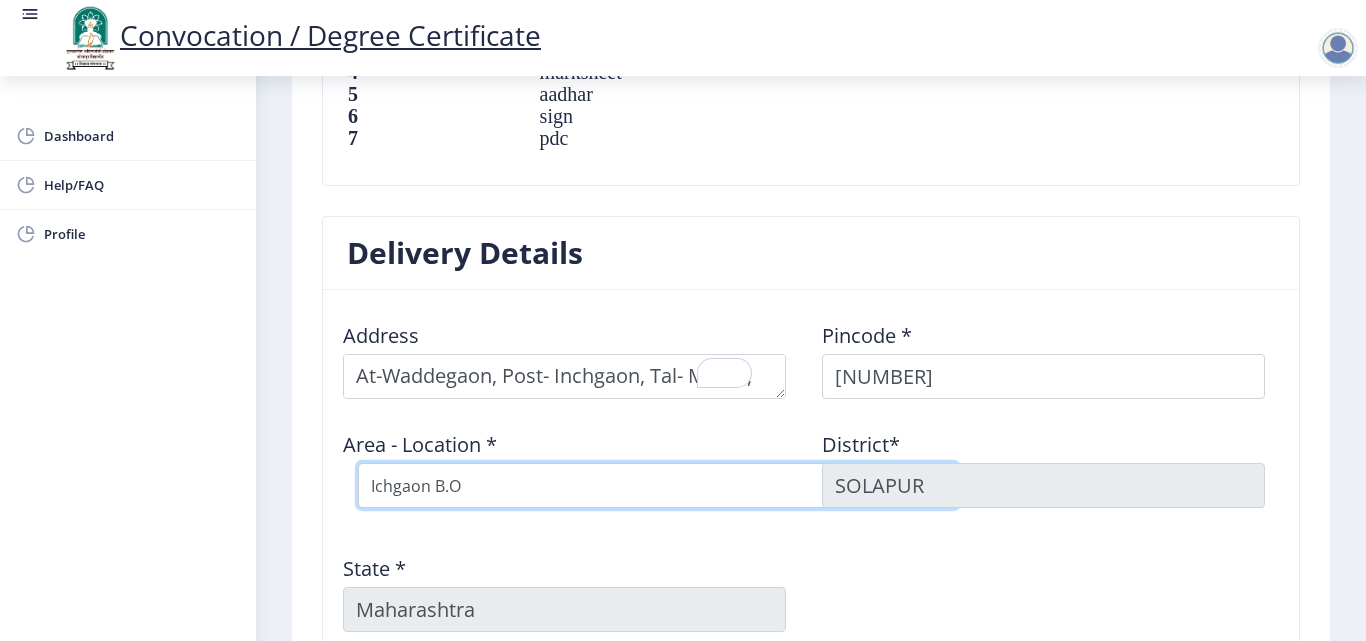 click on "Select Area Location Ankoli B.O Ghodeshwar B.O Ichgaon B.O Kamati Khurd S.O Koravali B.O Sohale B.O Virvade B.O" at bounding box center (658, 485) 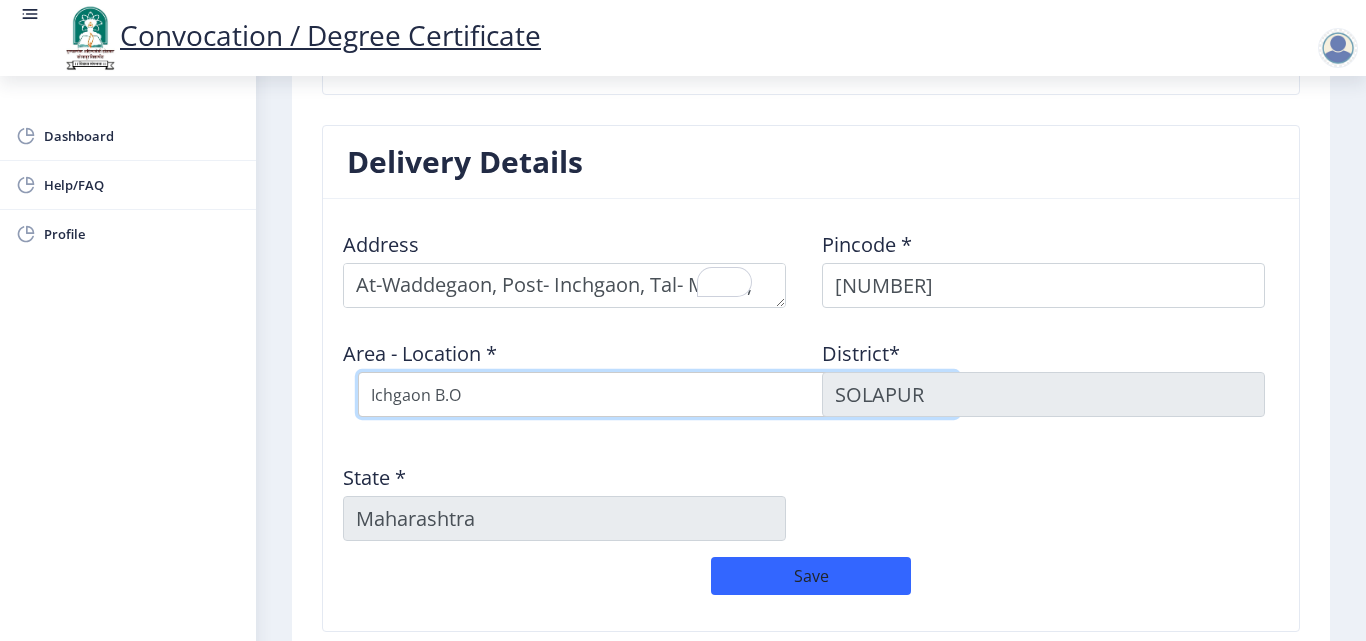 scroll, scrollTop: 1700, scrollLeft: 0, axis: vertical 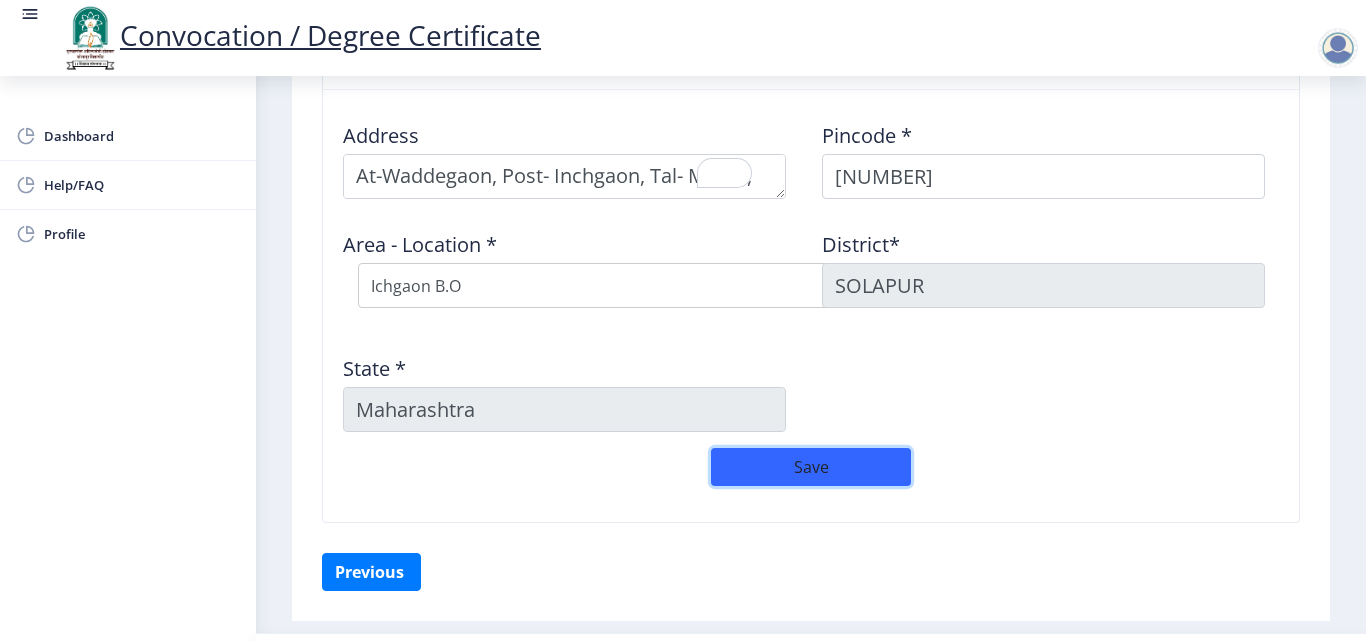 click on "Save" 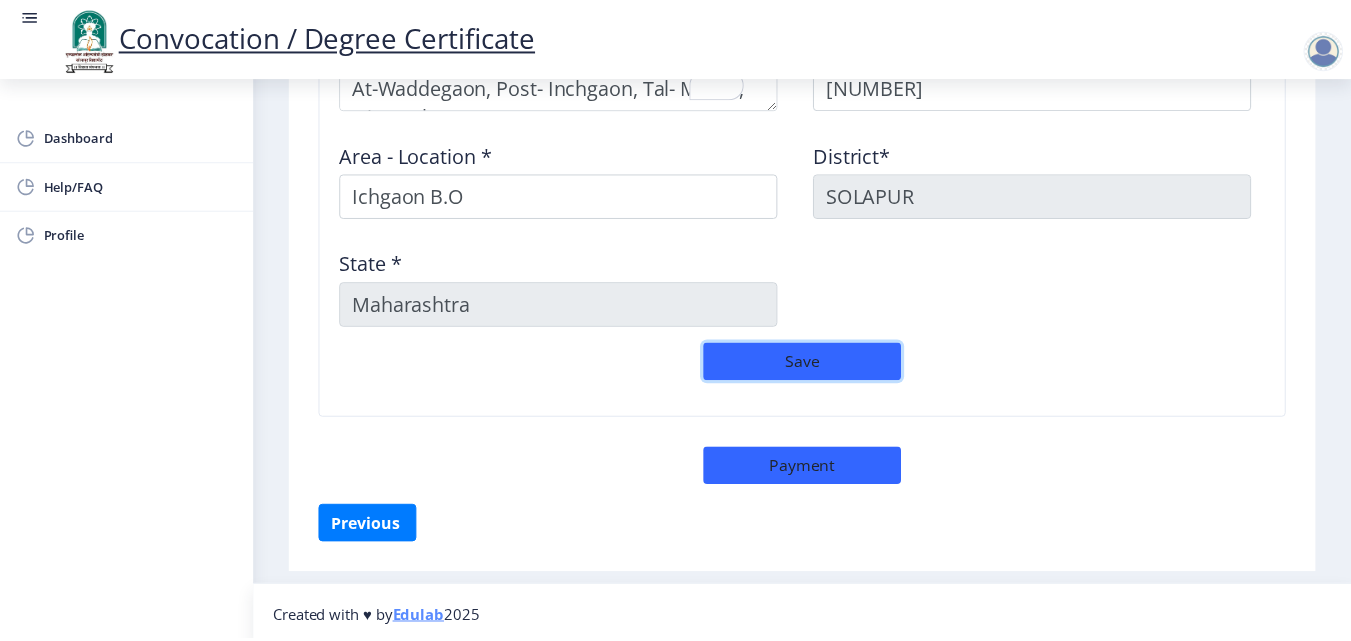 scroll, scrollTop: 1796, scrollLeft: 0, axis: vertical 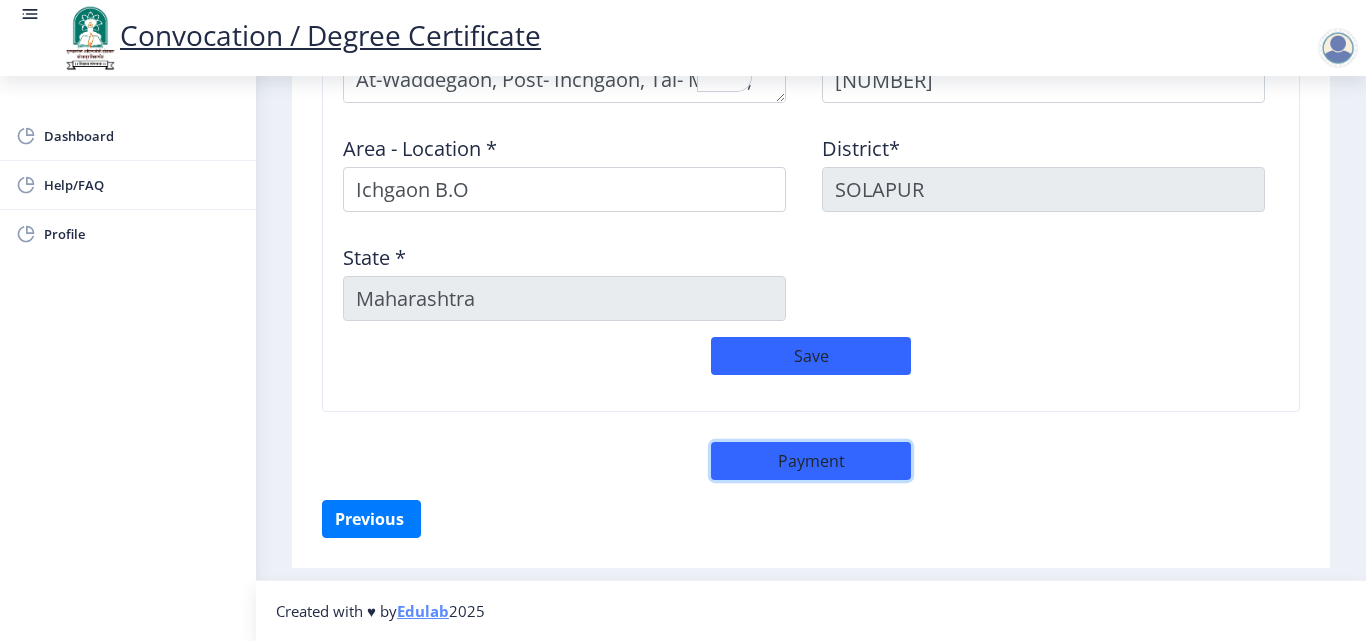 click on "Payment" 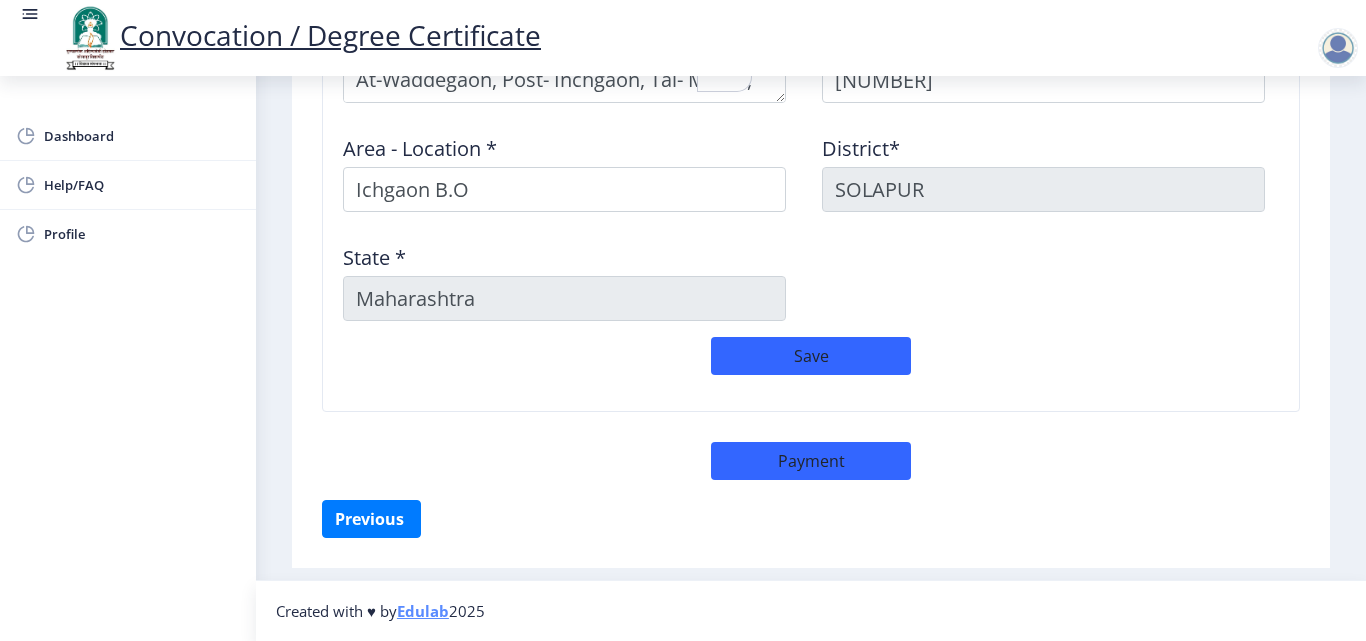 select on "sealed" 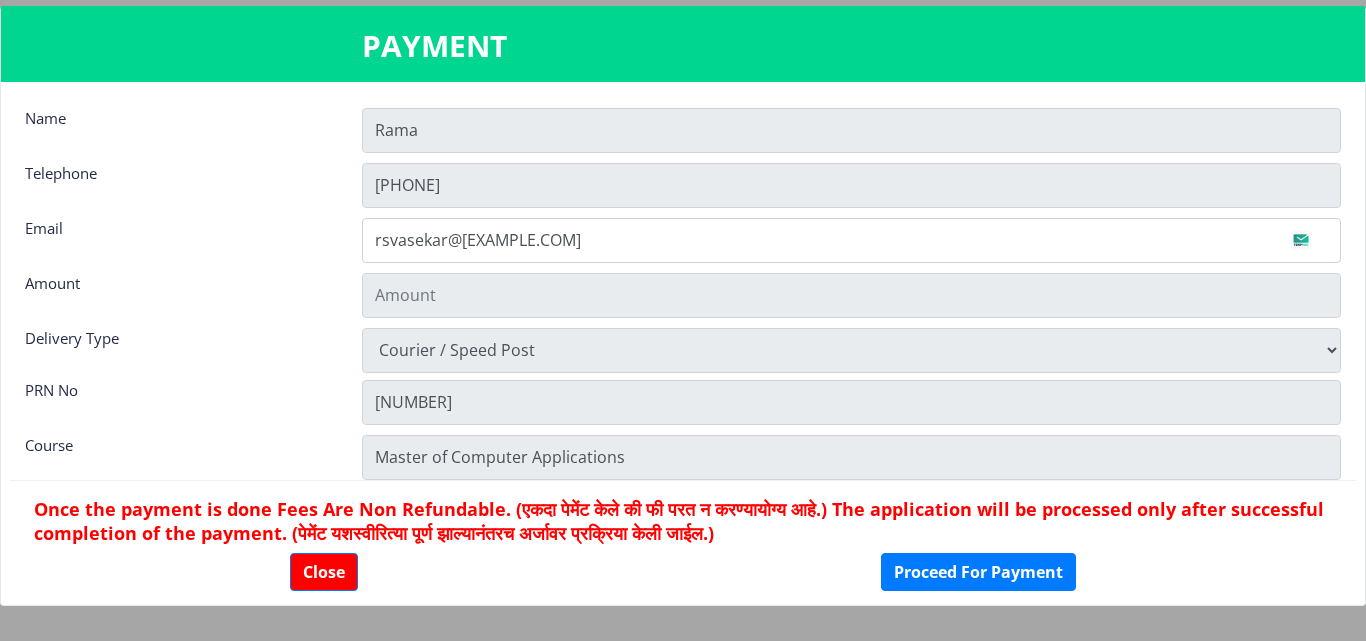 type on "1885" 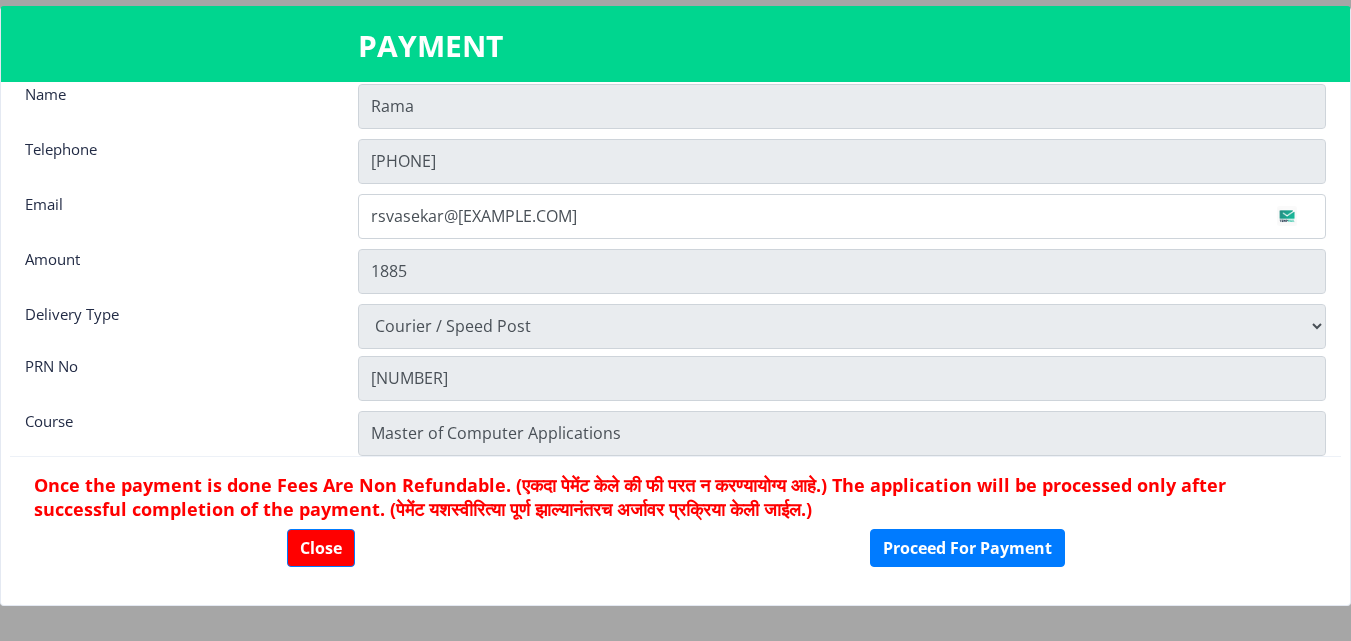 scroll, scrollTop: 28, scrollLeft: 0, axis: vertical 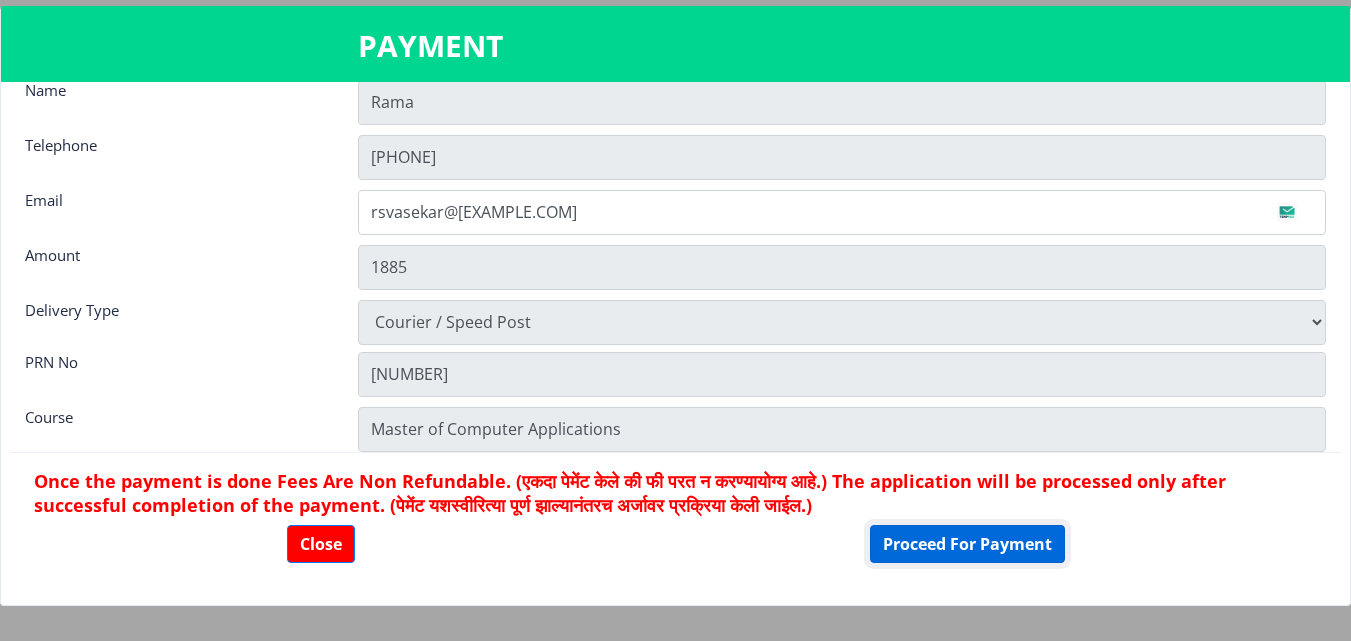 click on "Proceed For Payment" 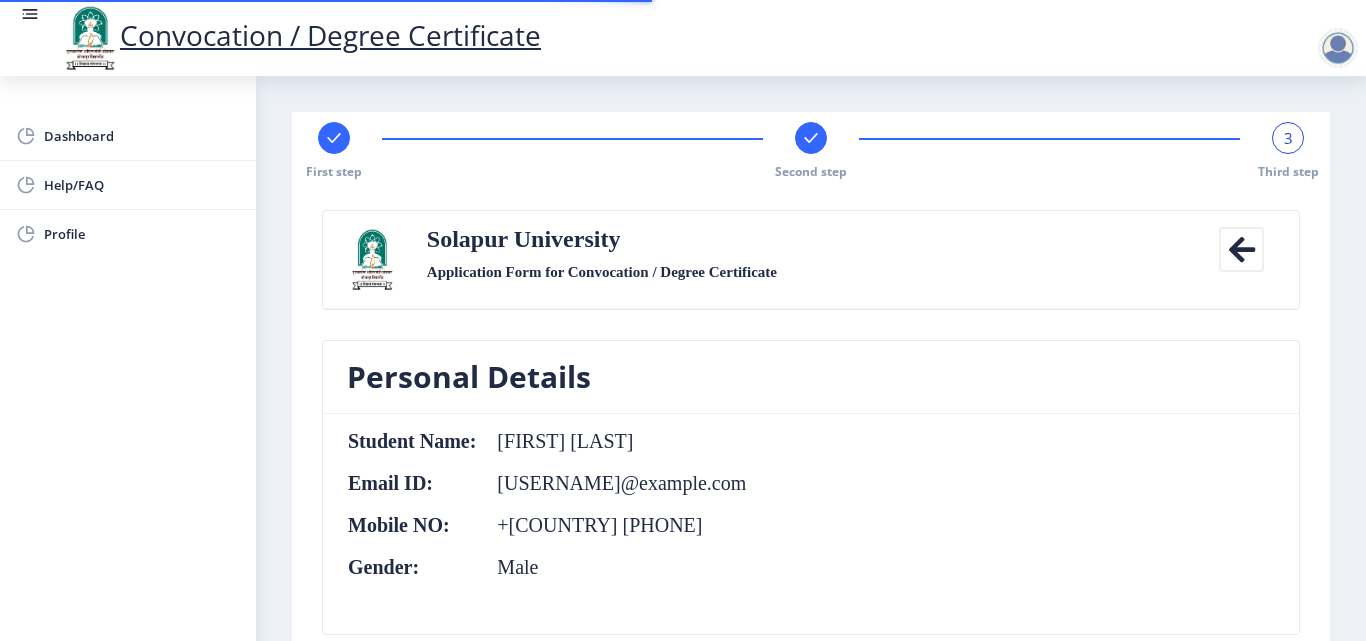 scroll, scrollTop: 0, scrollLeft: 0, axis: both 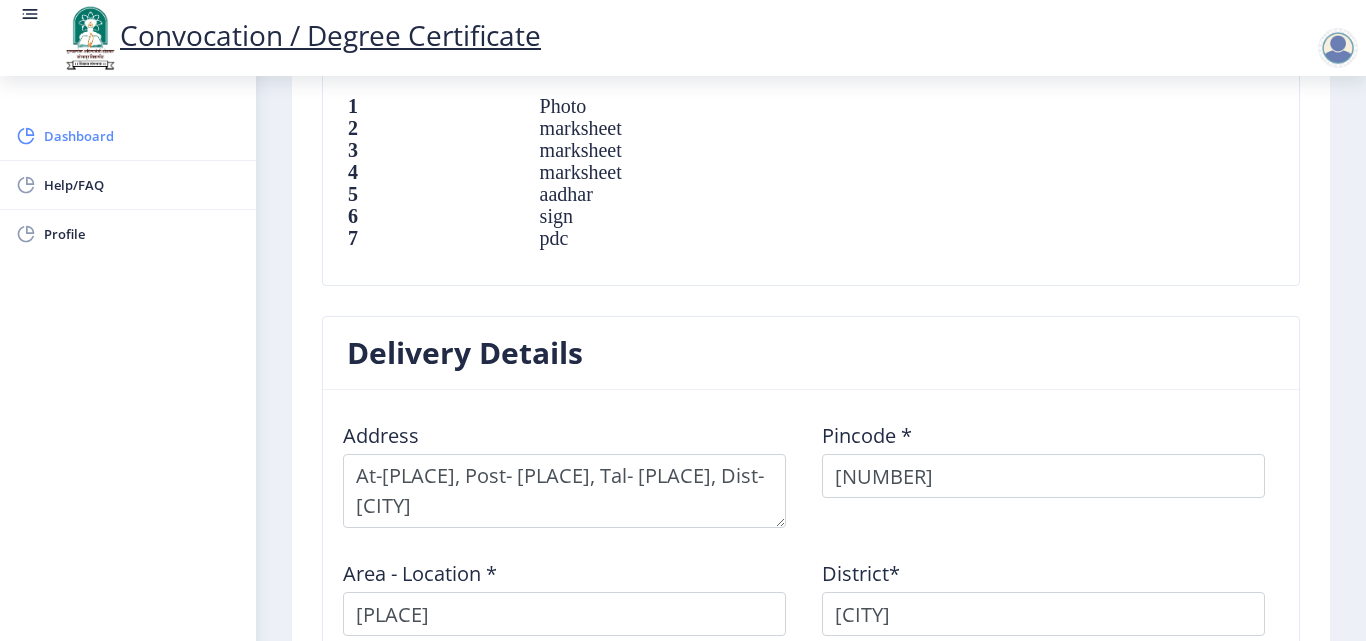 click on "Dashboard" 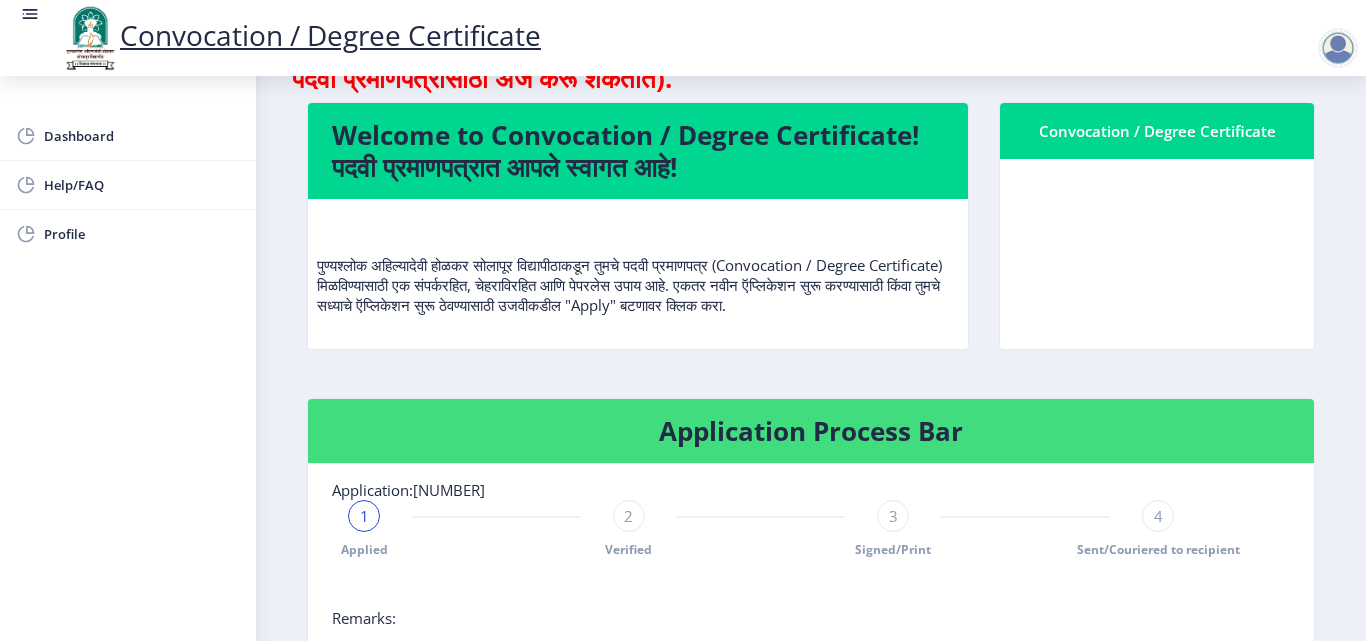 scroll, scrollTop: 300, scrollLeft: 0, axis: vertical 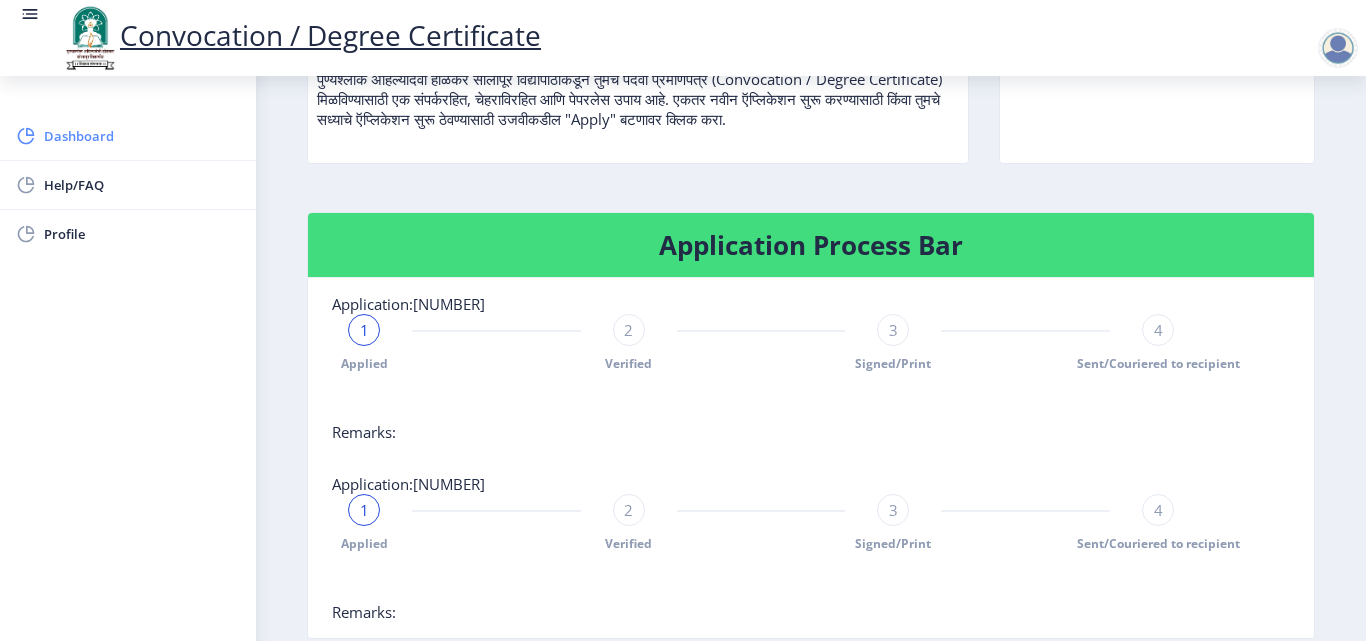 click on "Dashboard" 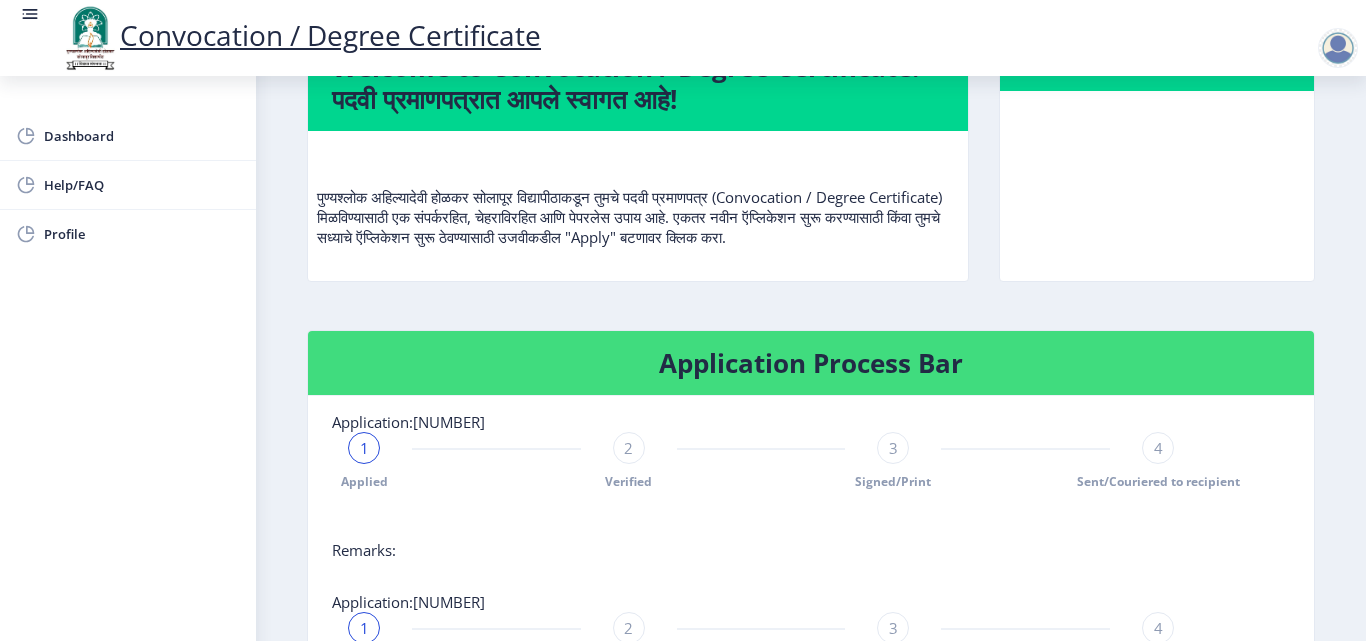 scroll, scrollTop: 0, scrollLeft: 0, axis: both 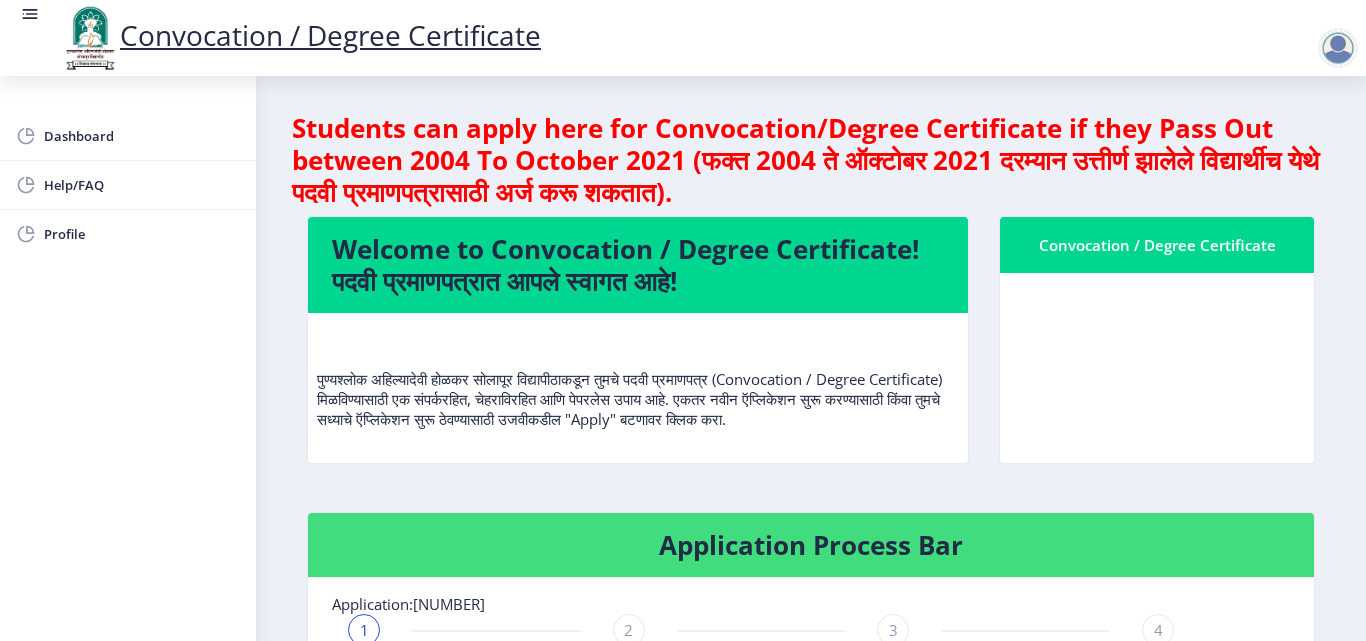 click 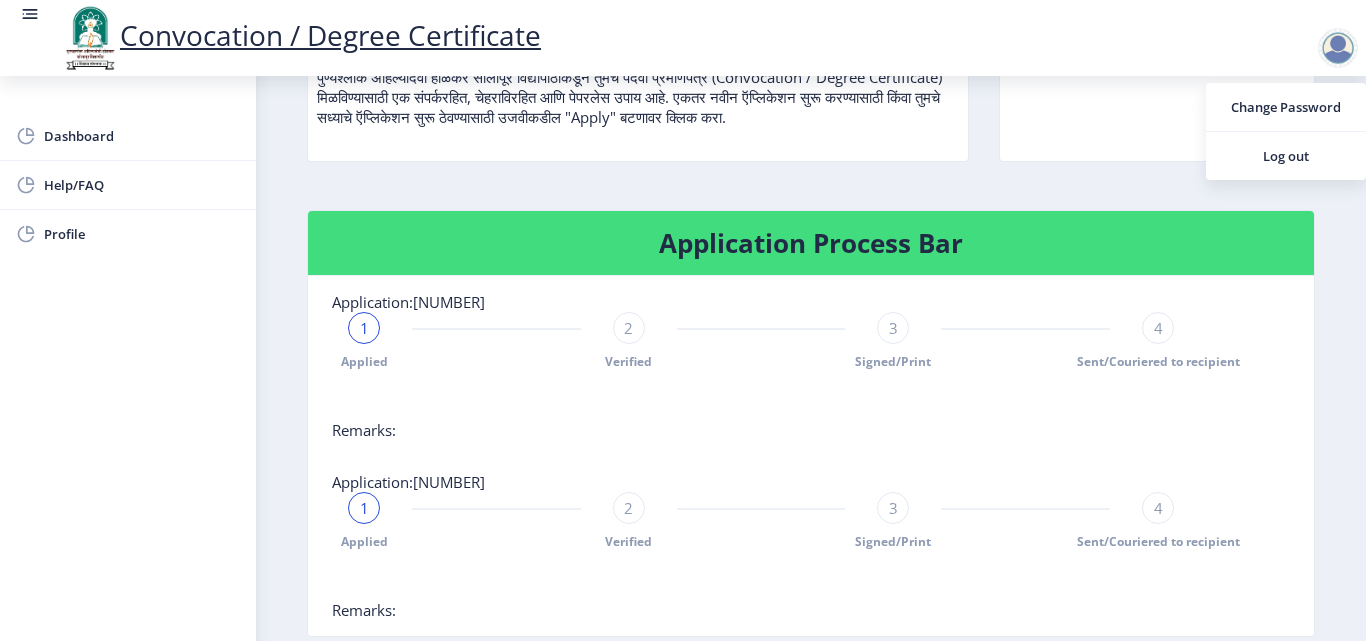 scroll, scrollTop: 185, scrollLeft: 0, axis: vertical 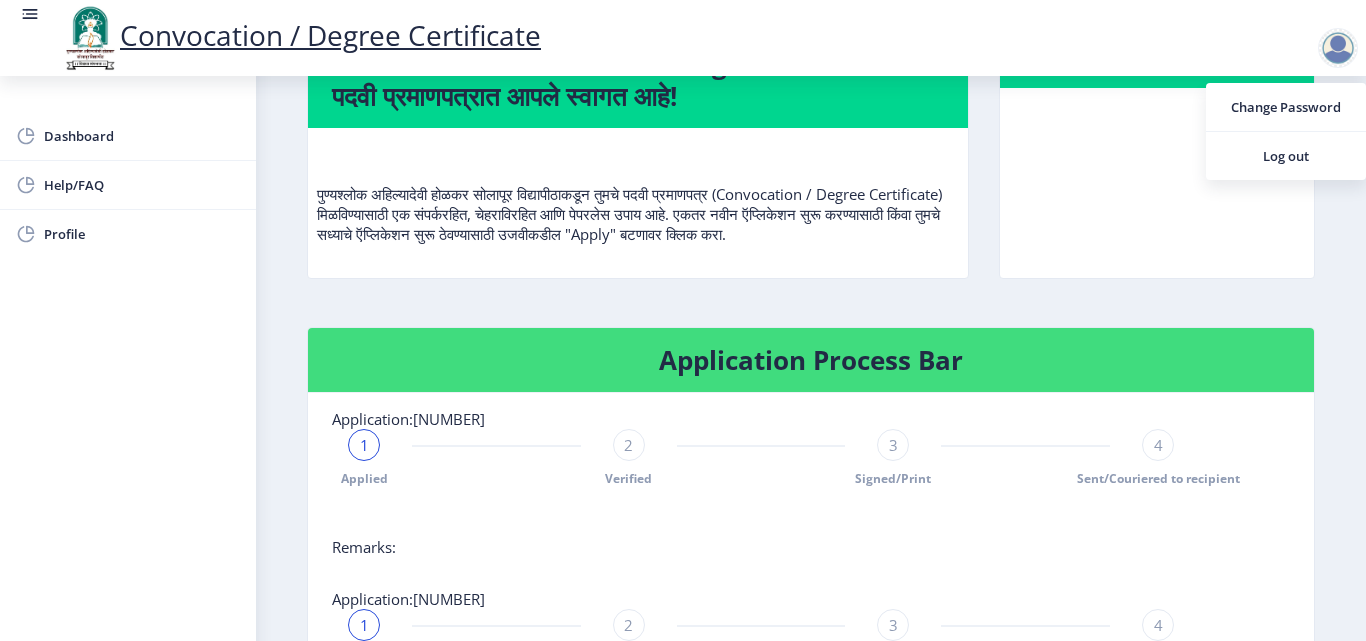 click on "Convocation / Degree Certificate" 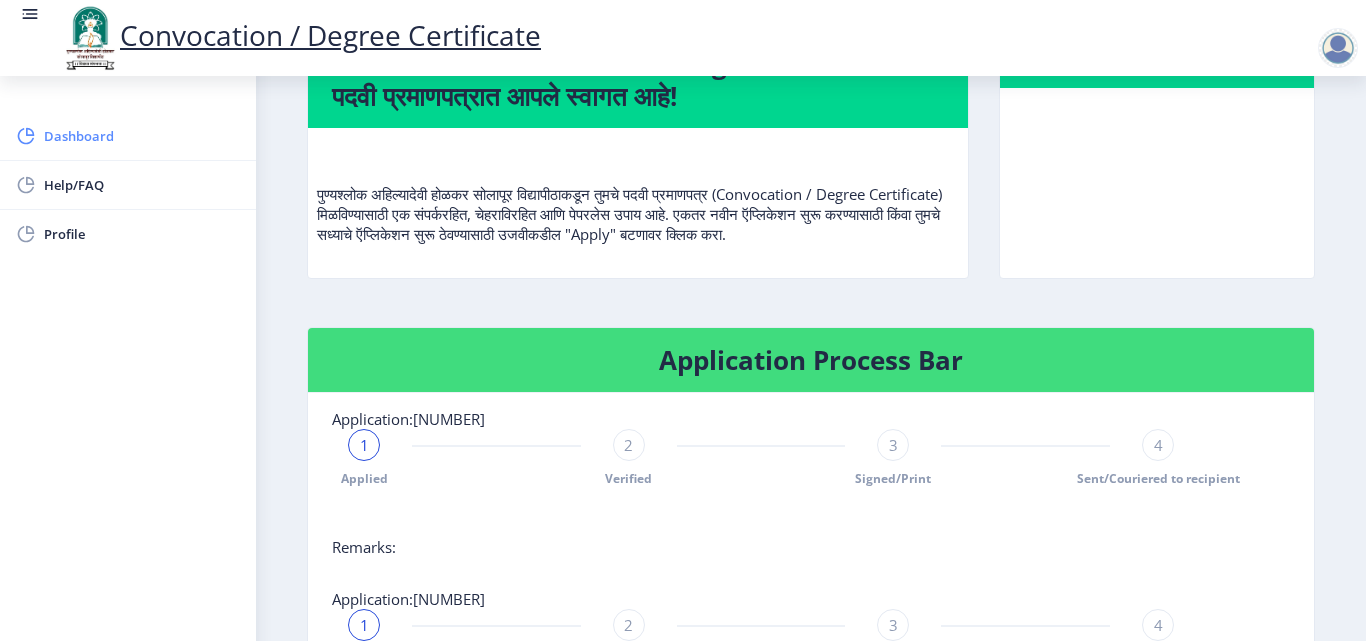 click on "Dashboard" 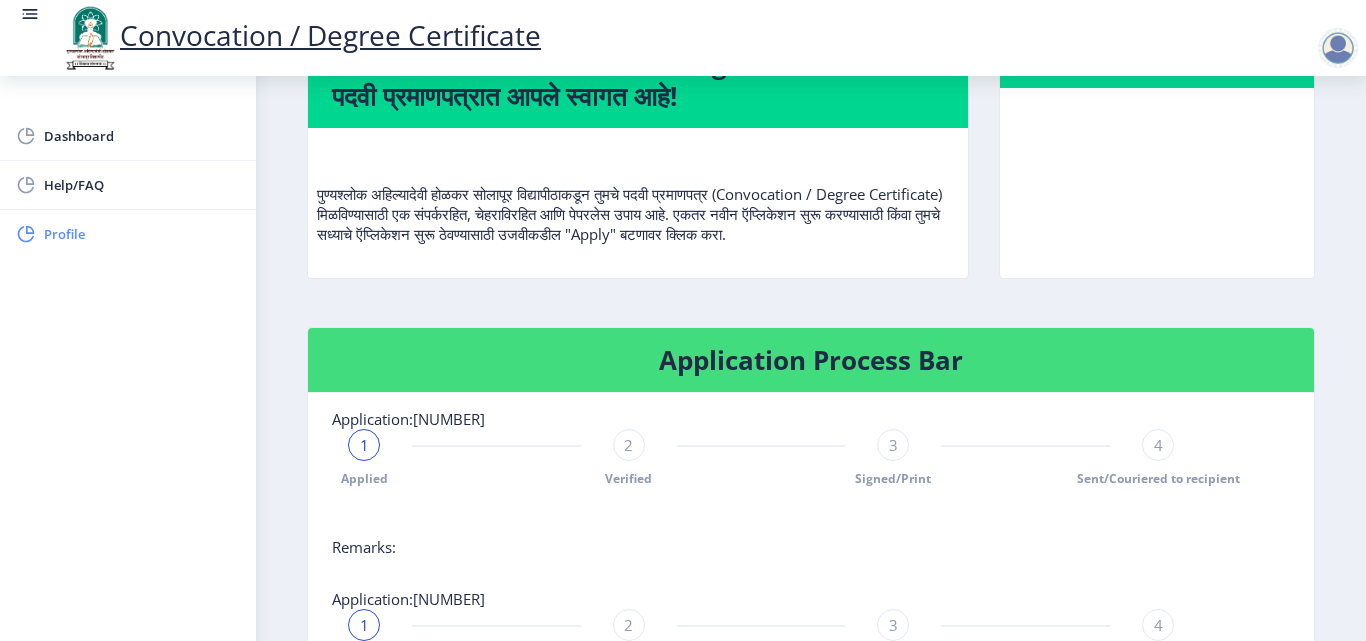 click on "Profile" 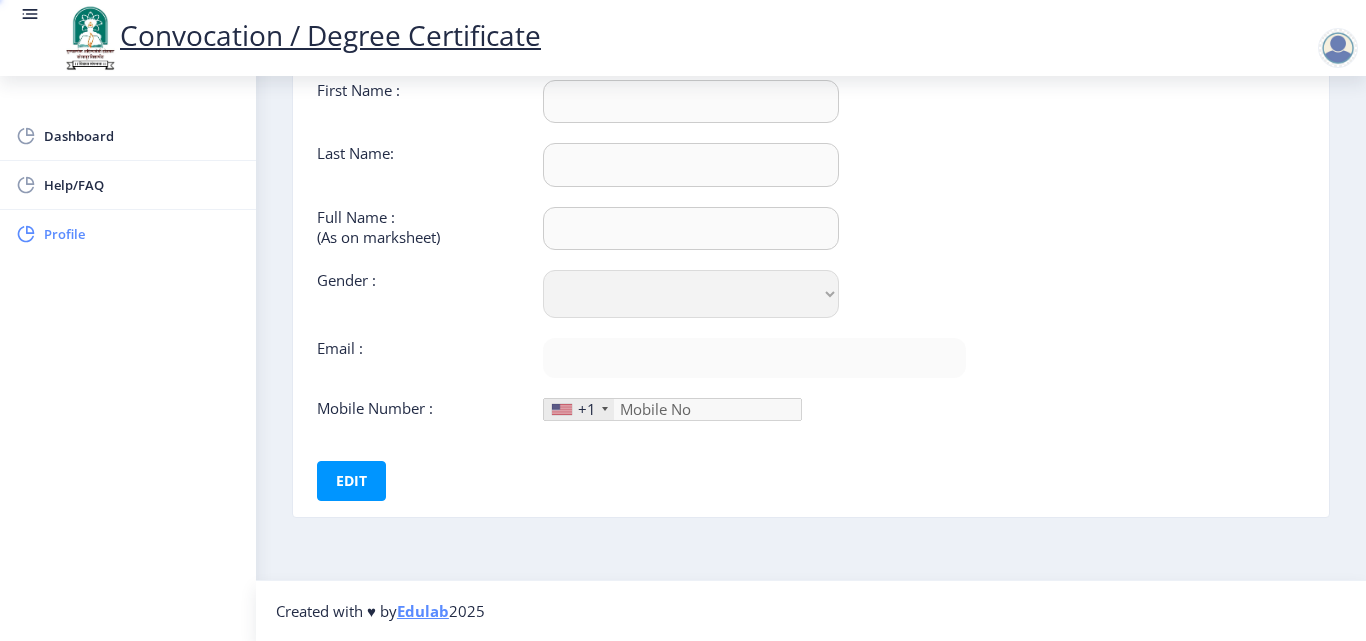 scroll, scrollTop: 0, scrollLeft: 0, axis: both 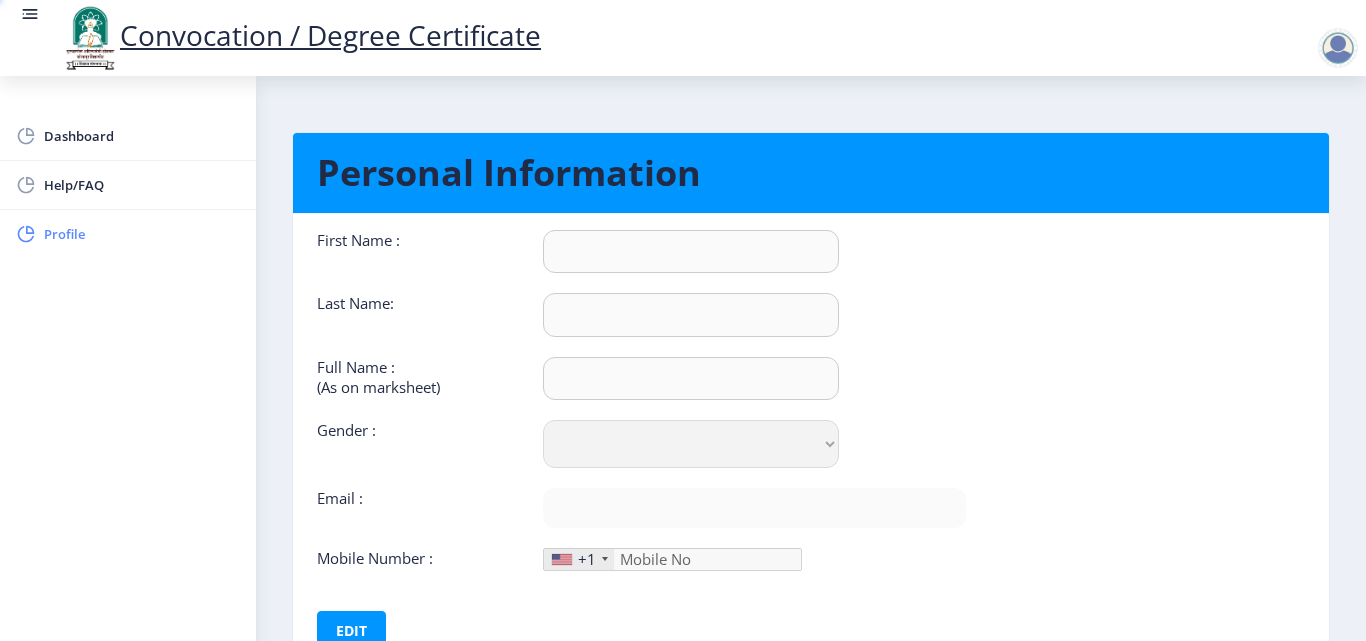 type on "[FIRST]" 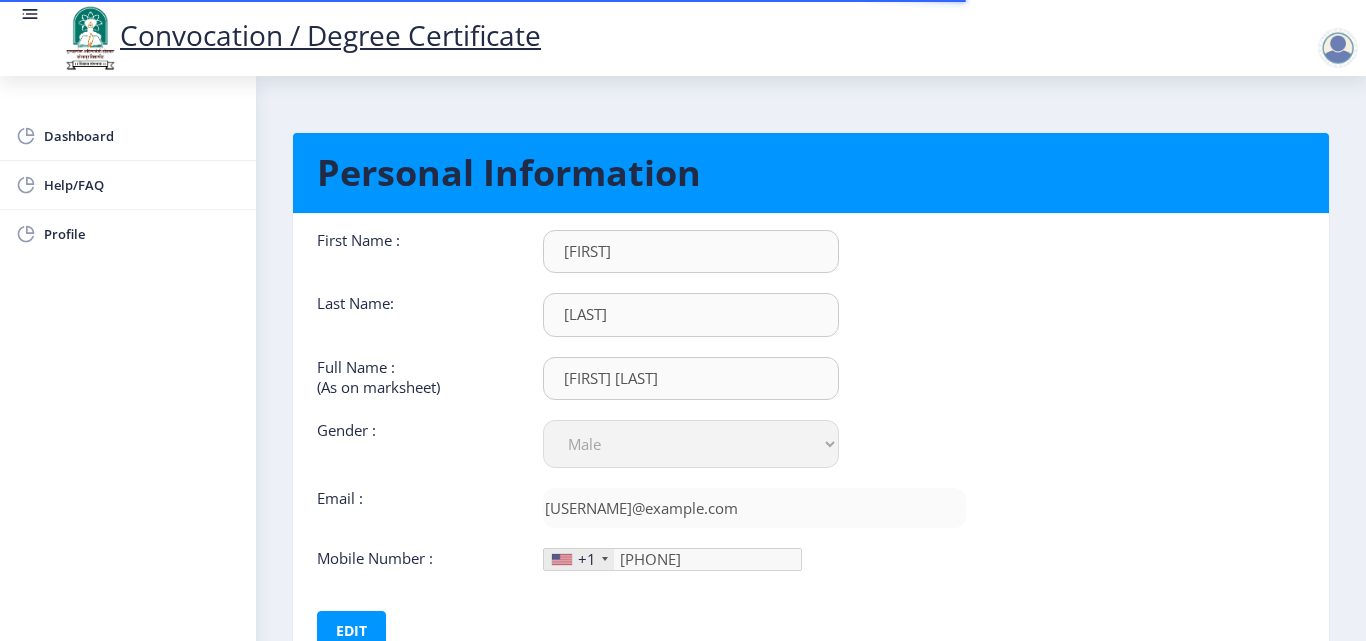 scroll, scrollTop: 150, scrollLeft: 0, axis: vertical 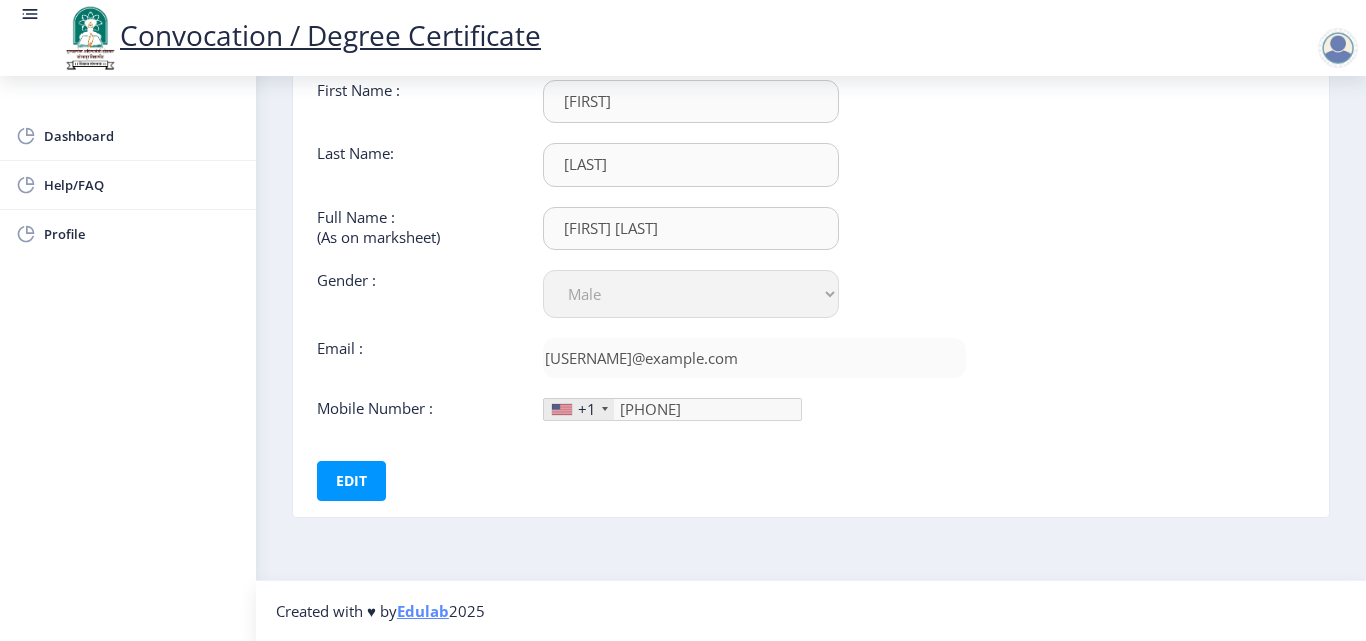 click on "+1" 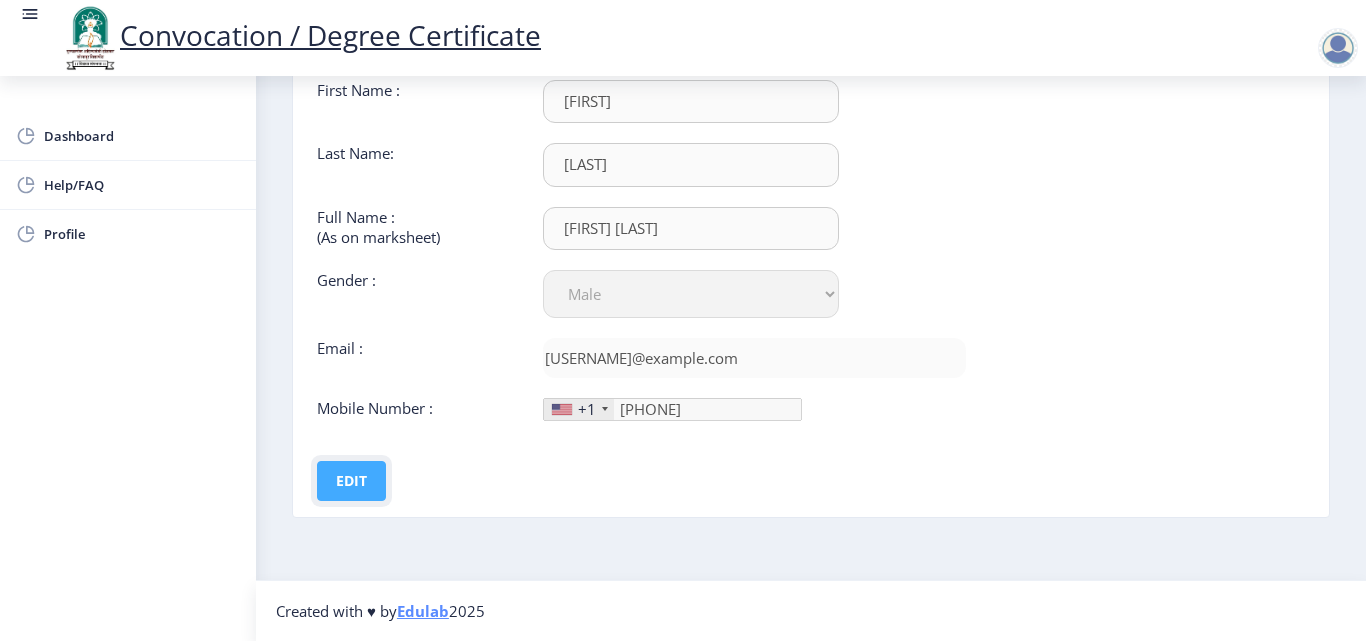 click on "Edit" 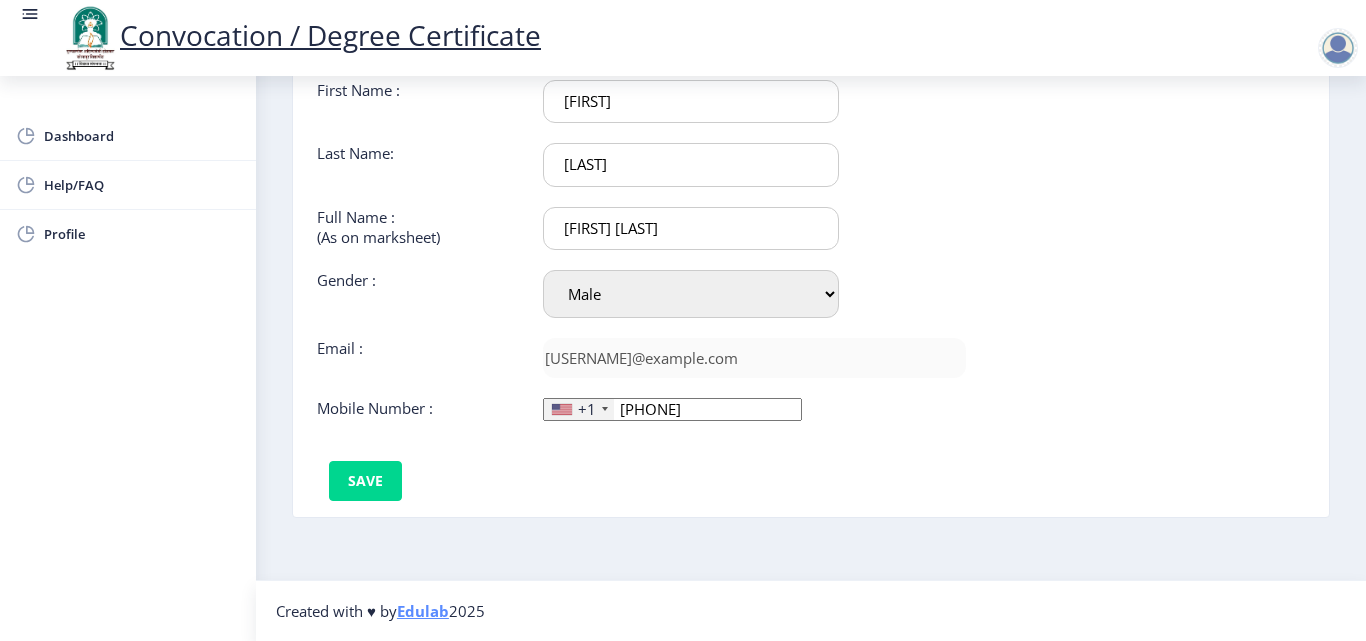 click on "+1" 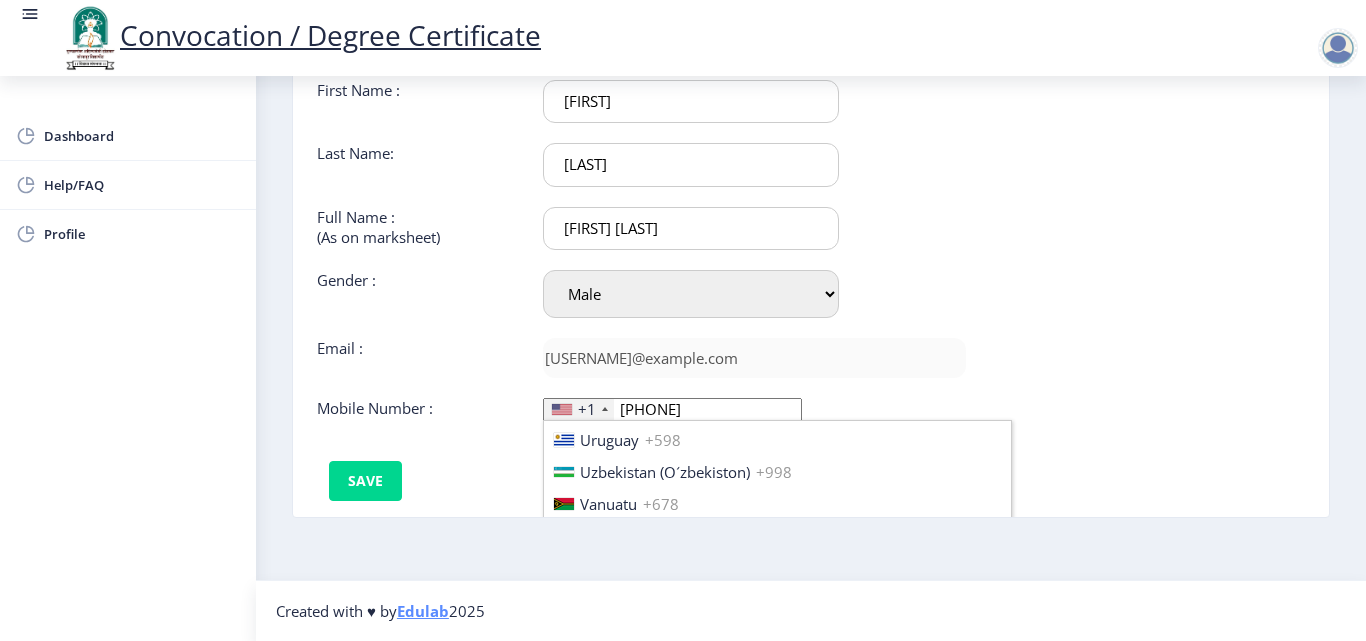 scroll, scrollTop: 7462, scrollLeft: 0, axis: vertical 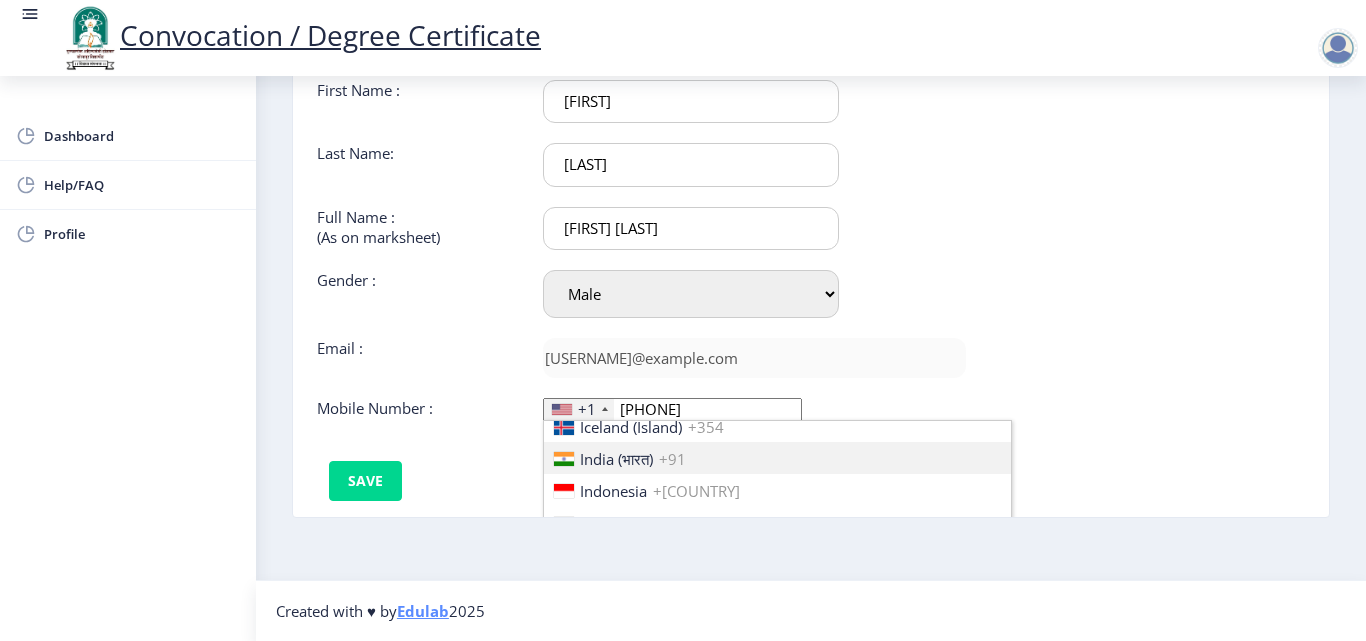 click on "India (भारत)" at bounding box center [616, 459] 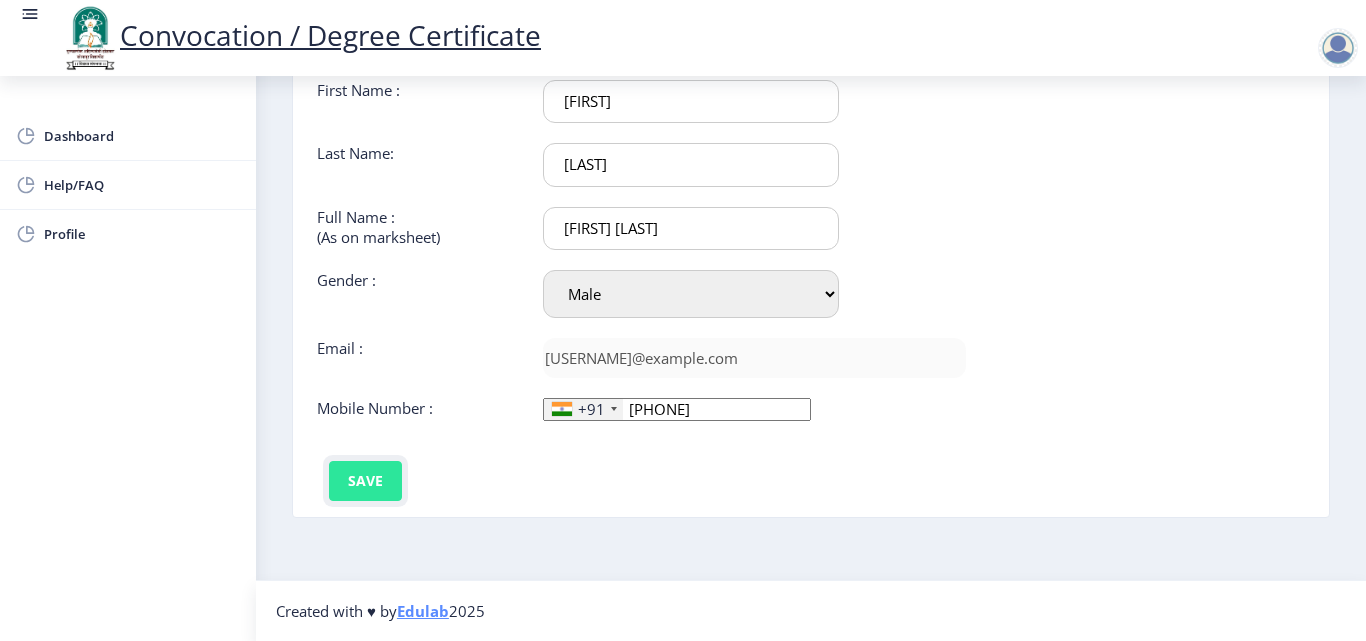 click on "Save" 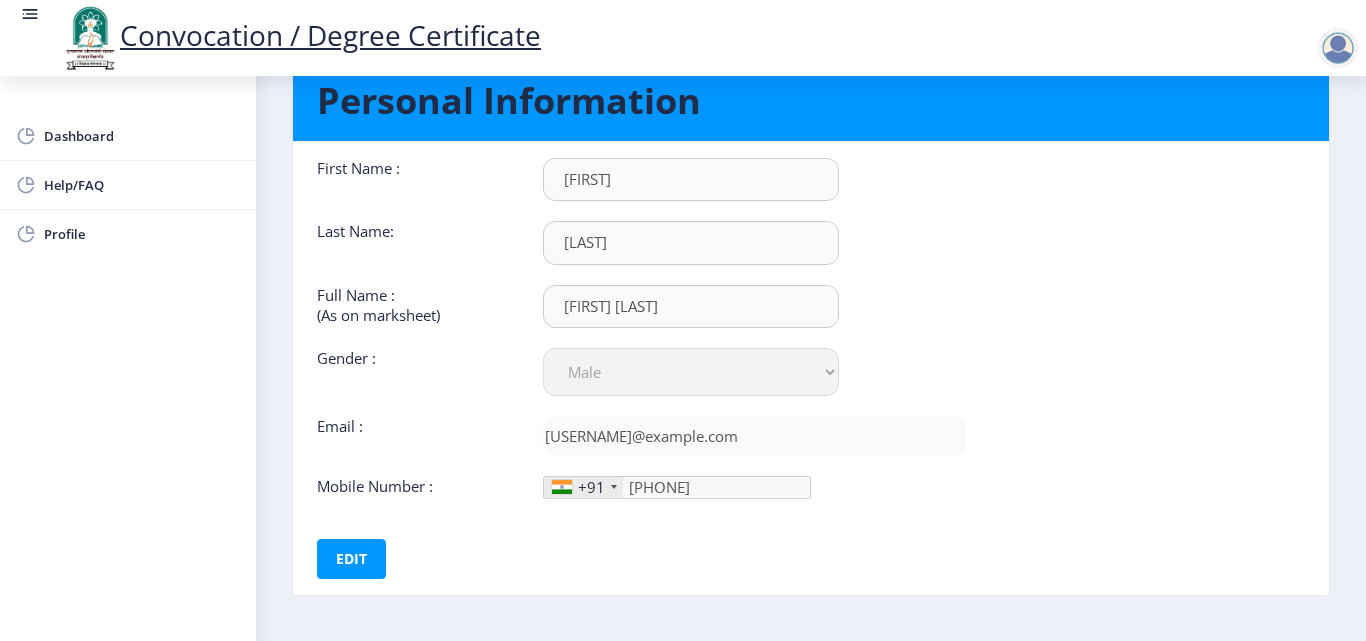 scroll, scrollTop: 0, scrollLeft: 0, axis: both 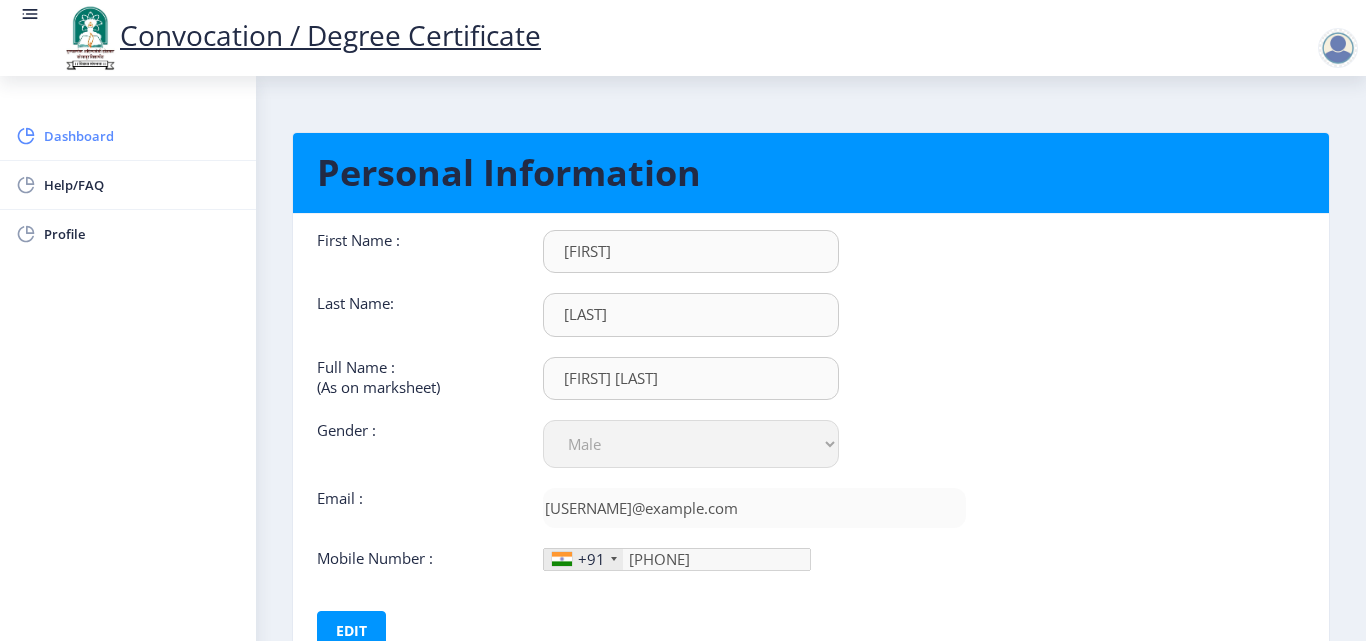 click on "Dashboard" 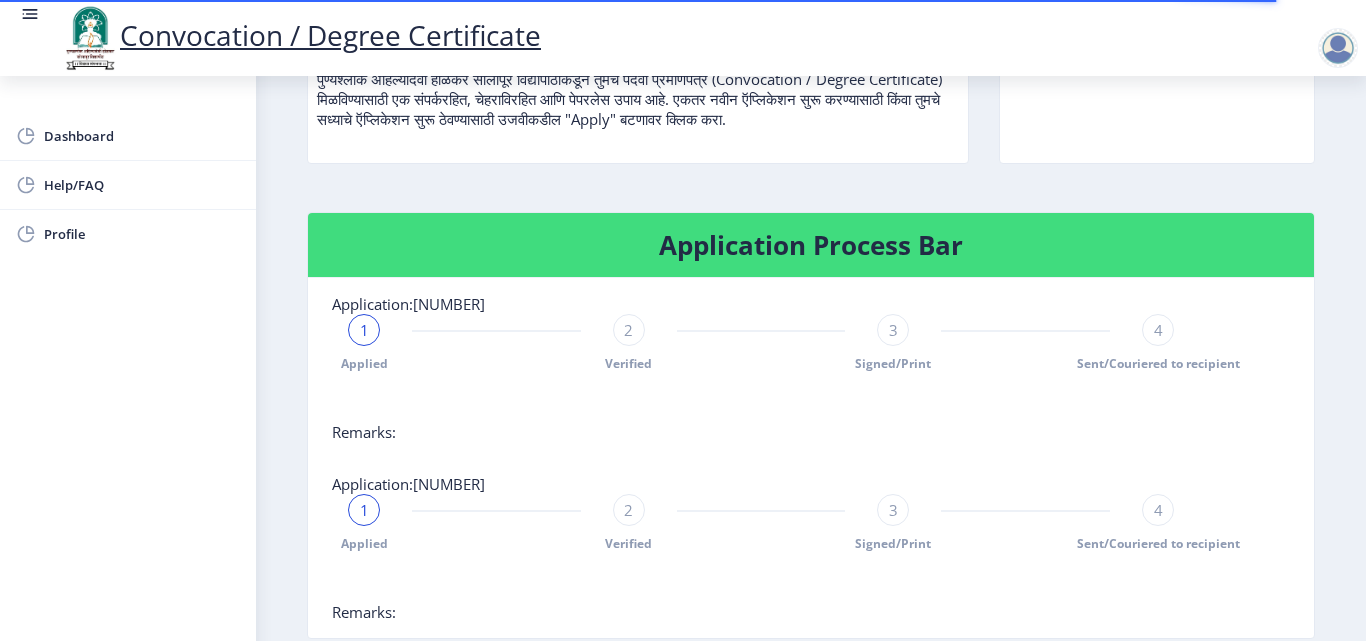 scroll, scrollTop: 400, scrollLeft: 0, axis: vertical 